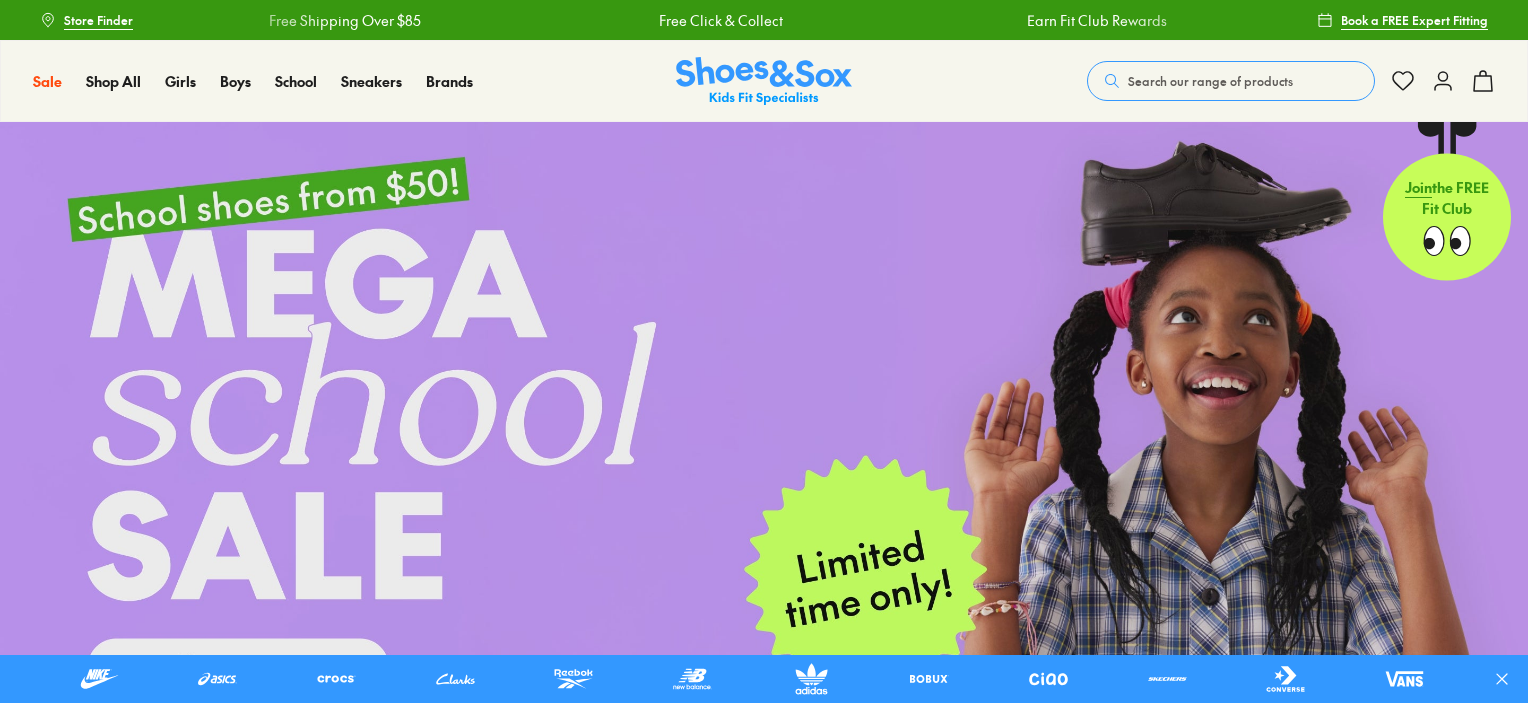 scroll, scrollTop: 0, scrollLeft: 0, axis: both 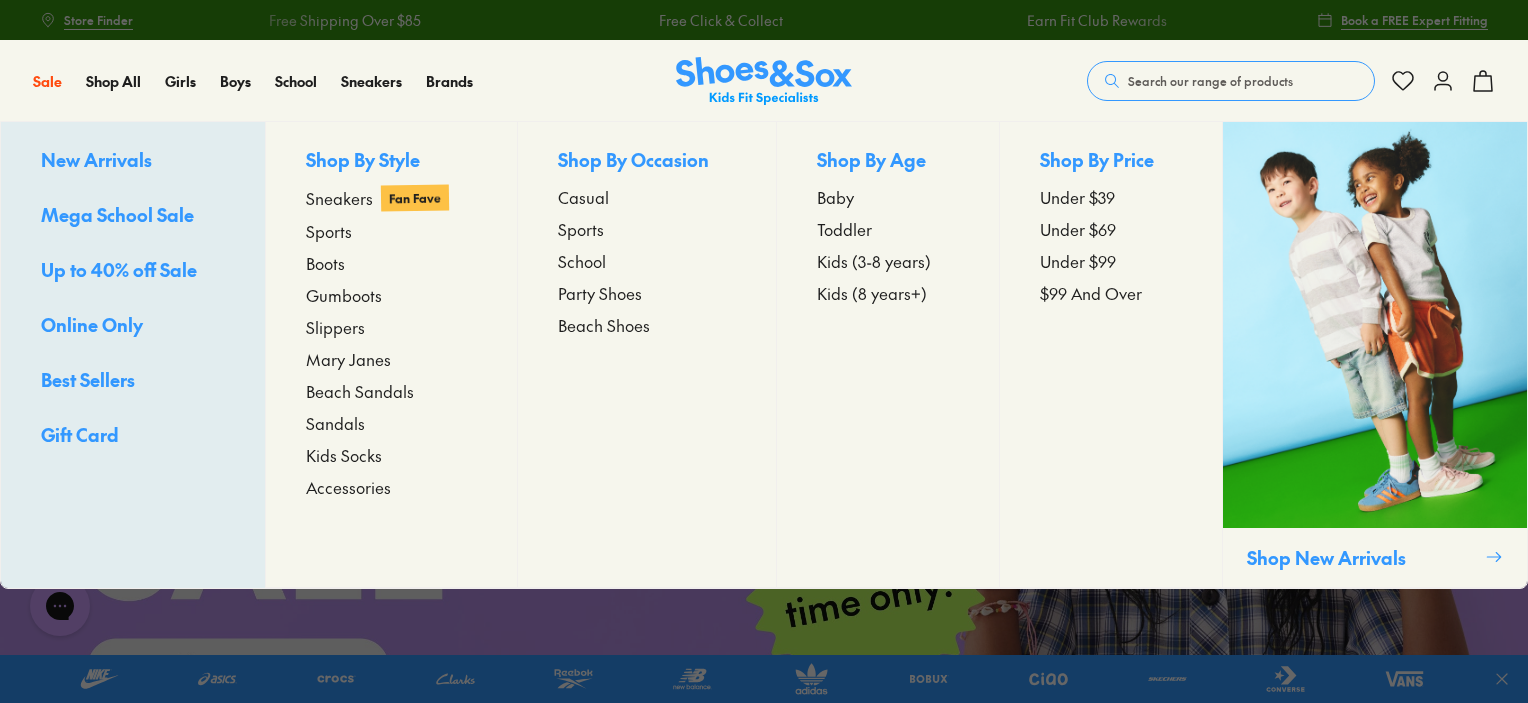 click on "New Arrivals" at bounding box center [96, 159] 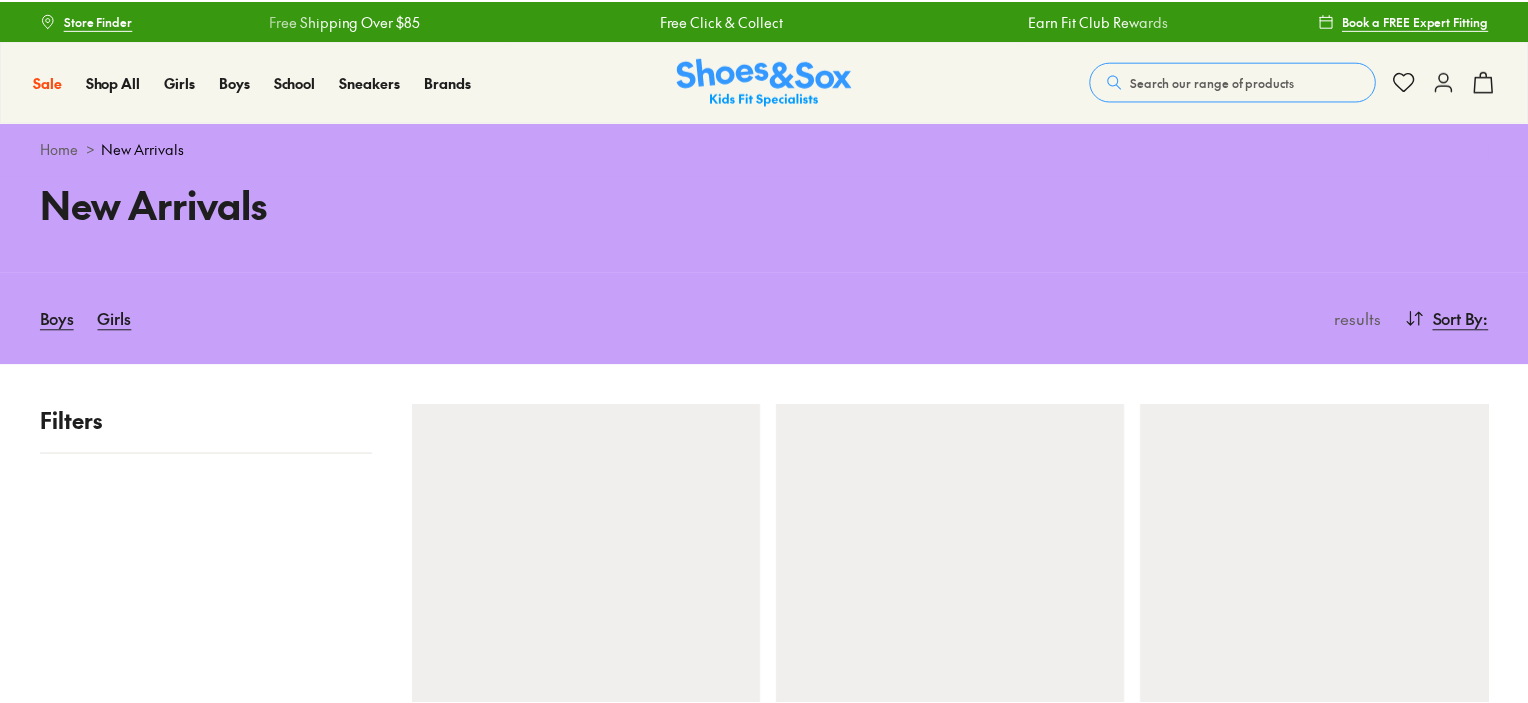 scroll, scrollTop: 0, scrollLeft: 0, axis: both 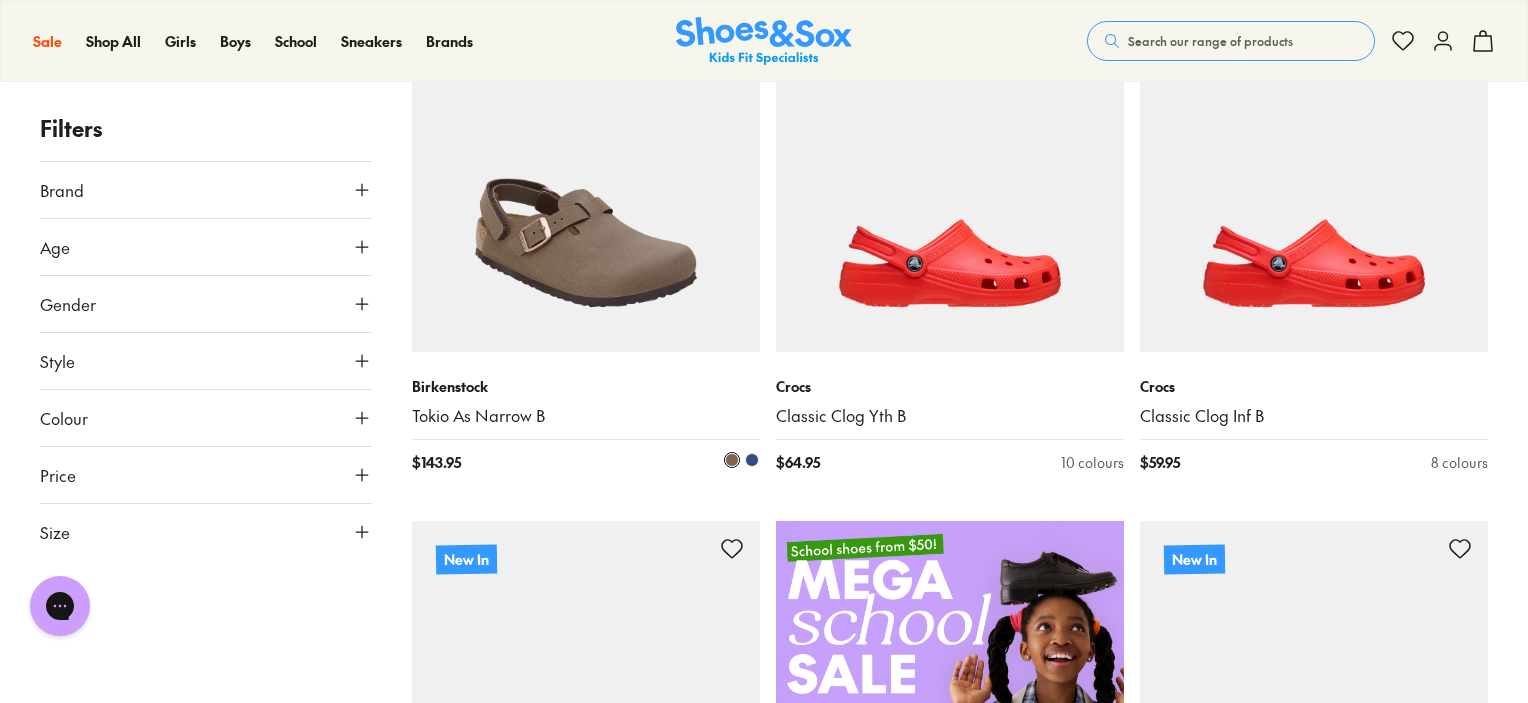 drag, startPoint x: 556, startPoint y: 214, endPoint x: 585, endPoint y: 225, distance: 31.016125 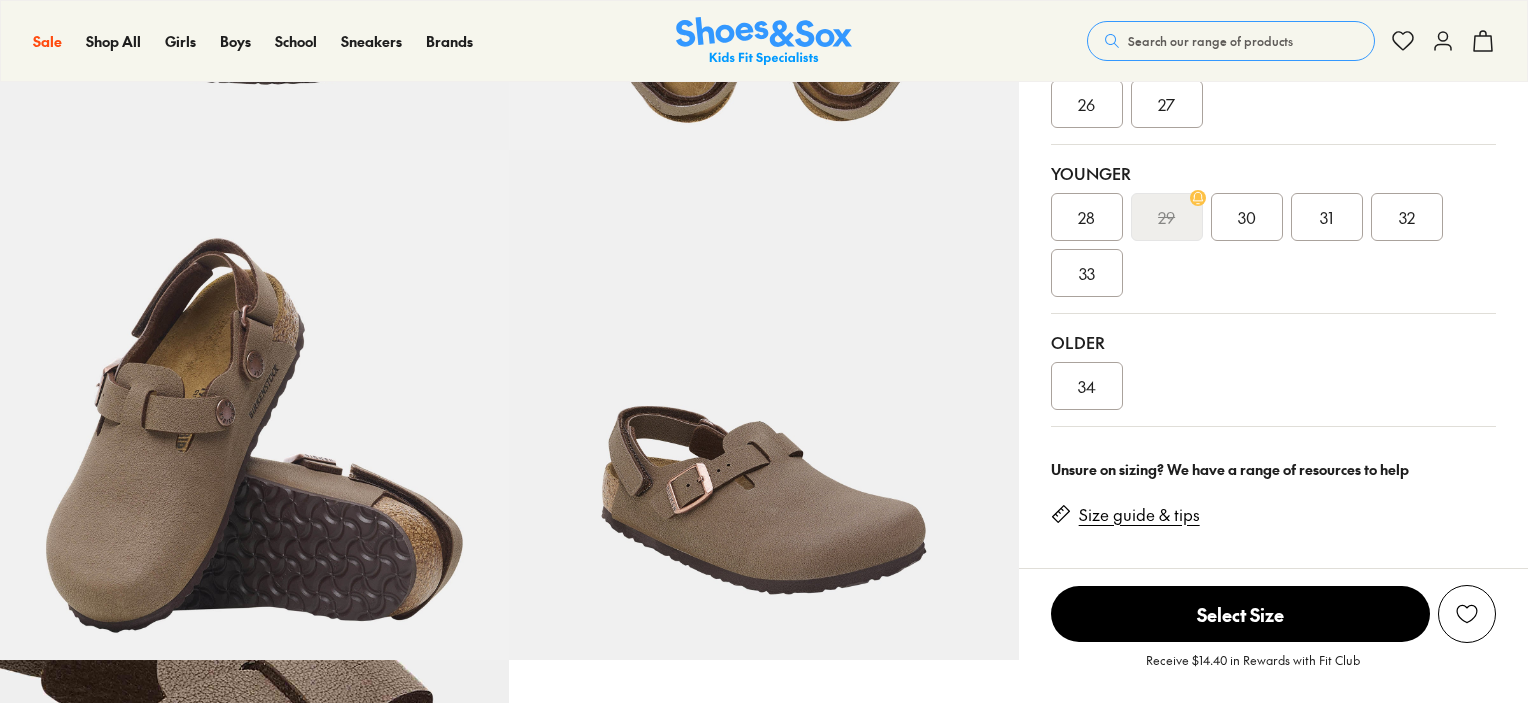 scroll, scrollTop: 500, scrollLeft: 0, axis: vertical 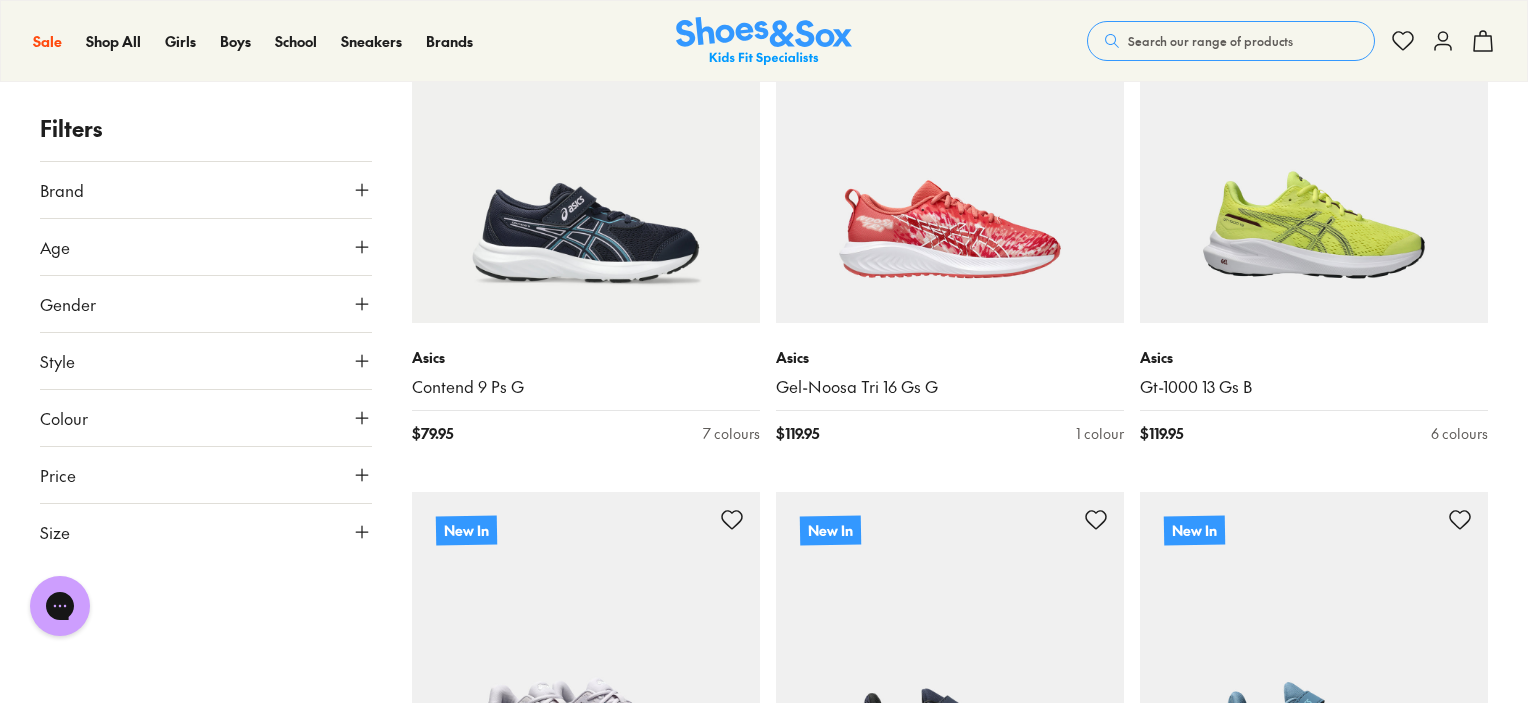 drag, startPoint x: 421, startPoint y: 575, endPoint x: 433, endPoint y: 580, distance: 13 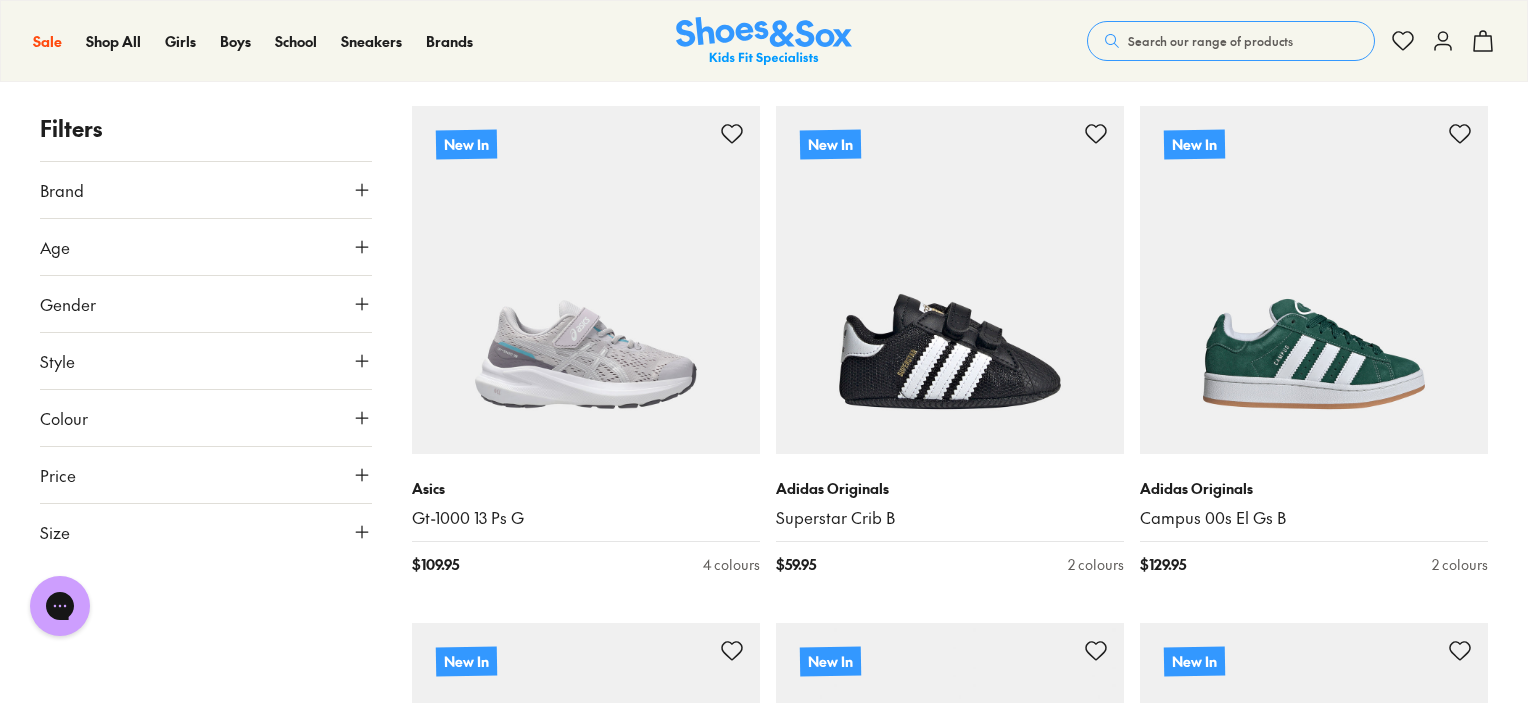 scroll, scrollTop: 15272, scrollLeft: 0, axis: vertical 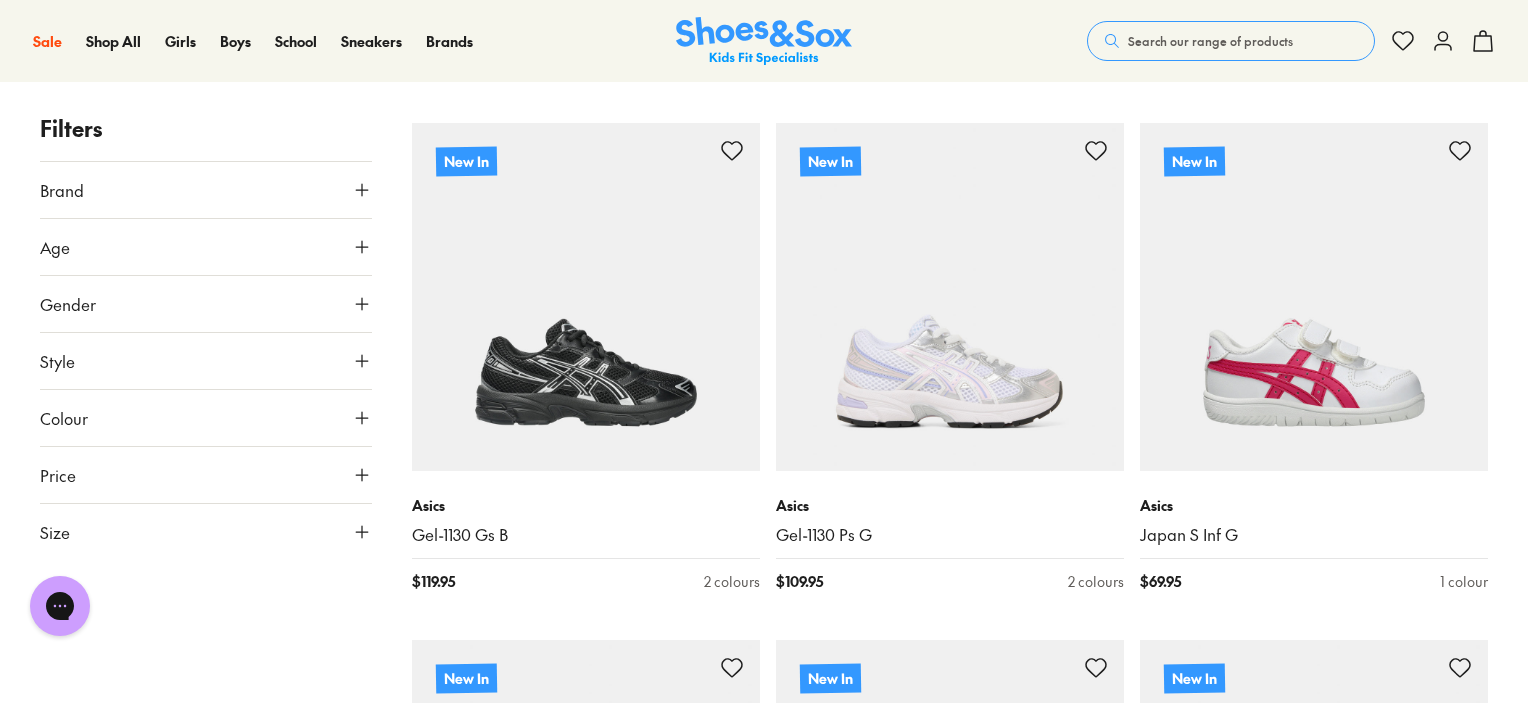 click on "Search our range of products" at bounding box center (1210, 41) 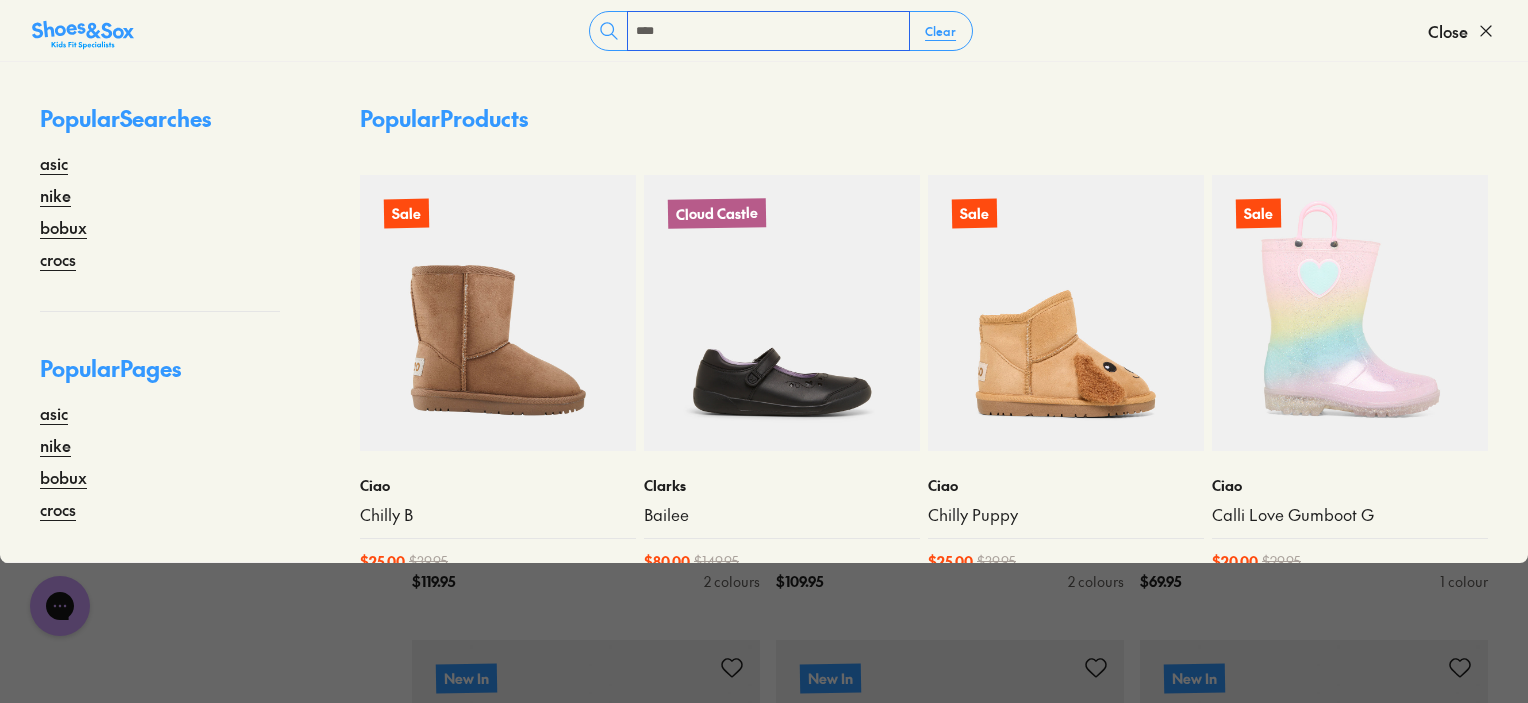 type on "****" 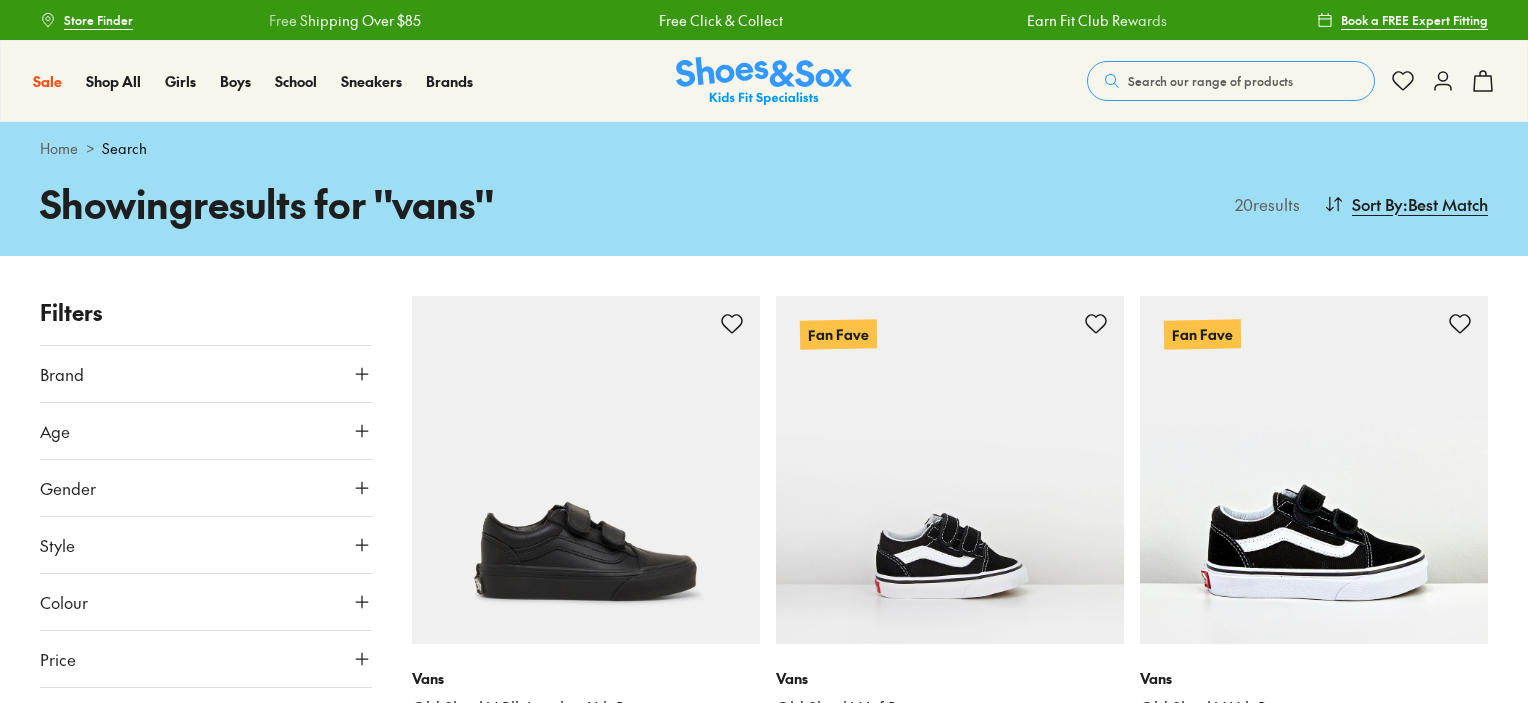 scroll, scrollTop: 0, scrollLeft: 0, axis: both 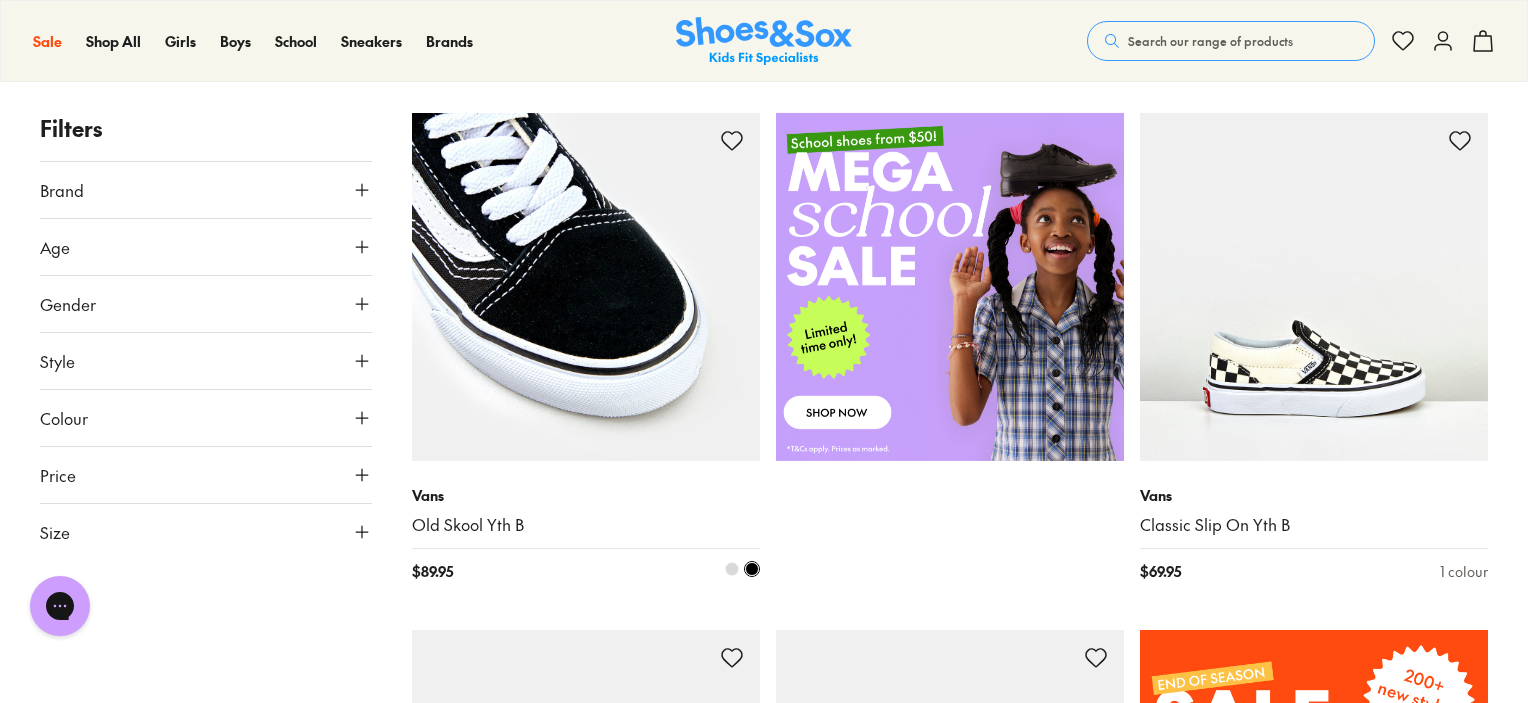 click at bounding box center (586, 287) 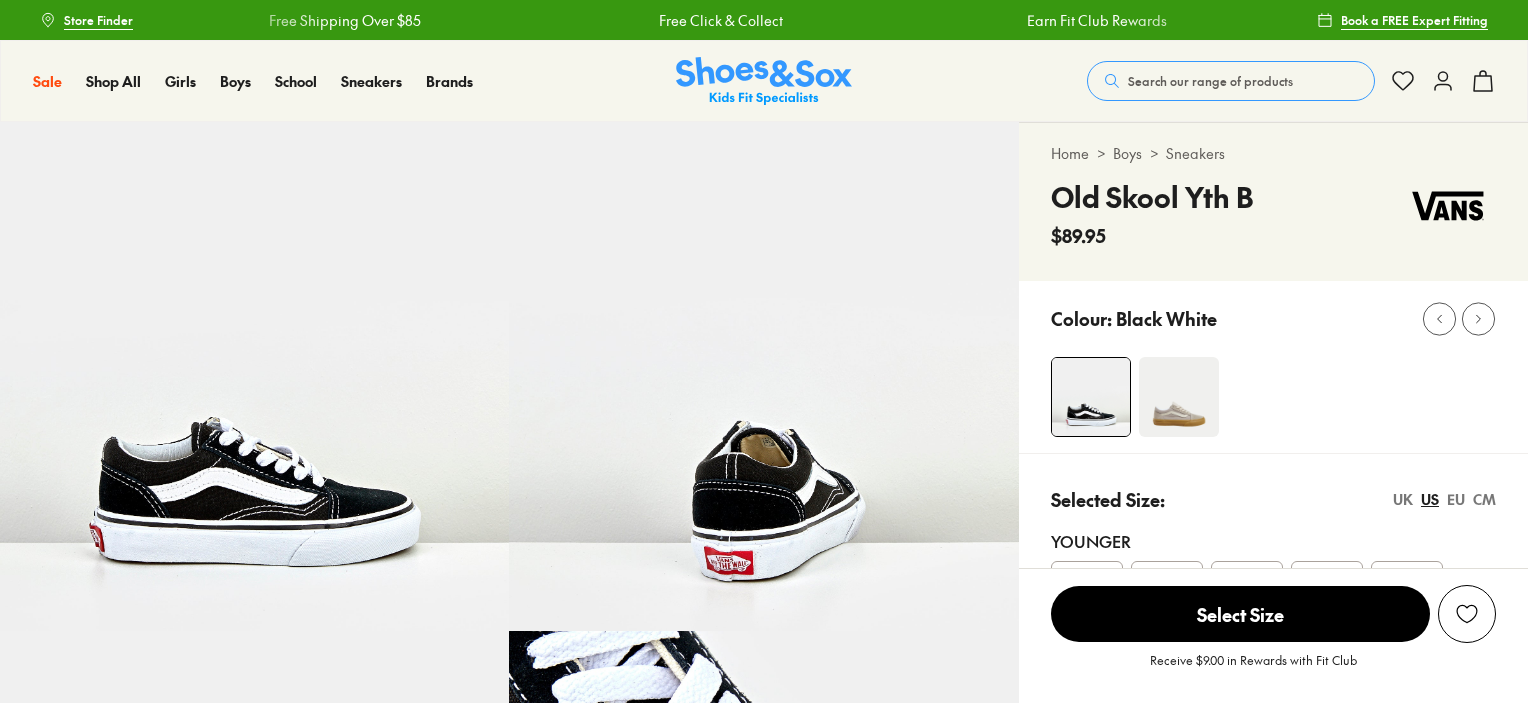 scroll, scrollTop: 0, scrollLeft: 0, axis: both 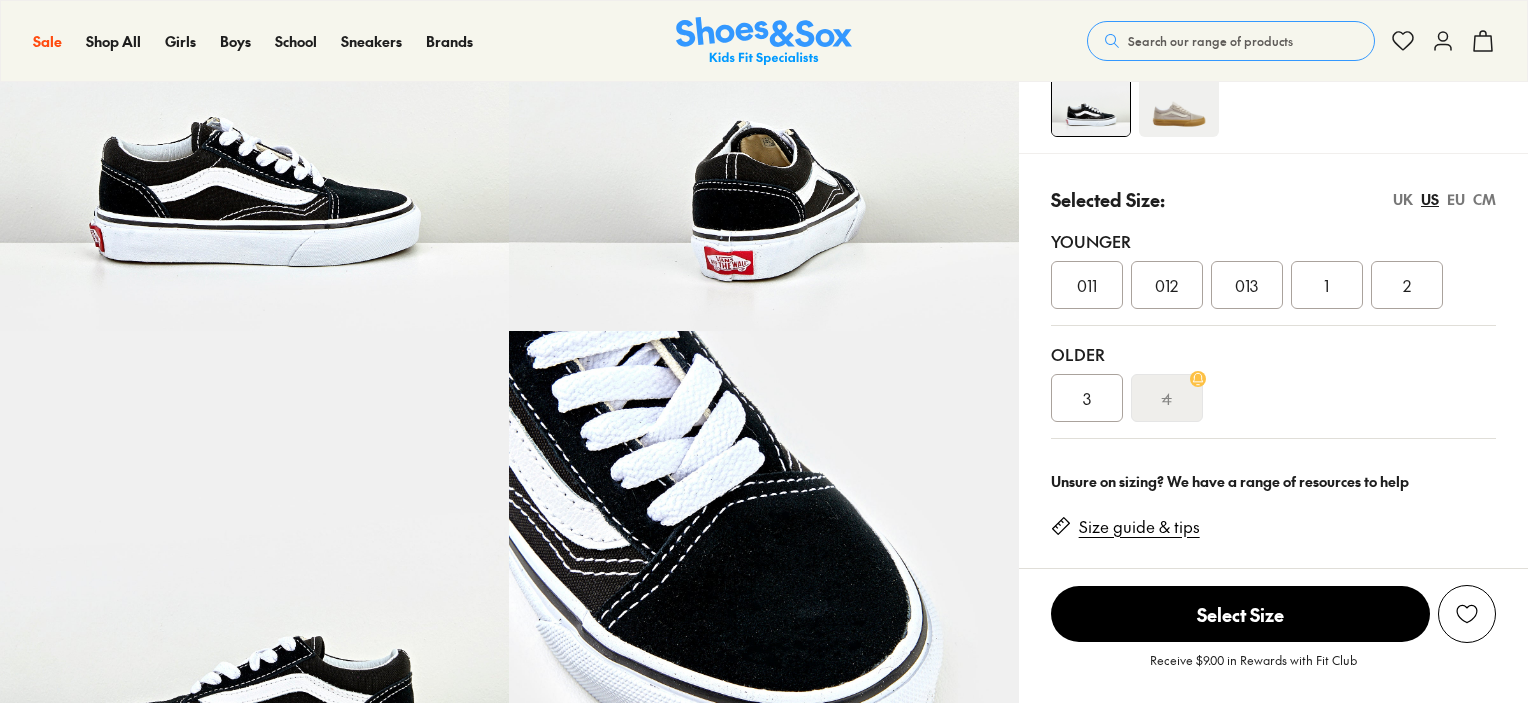 click 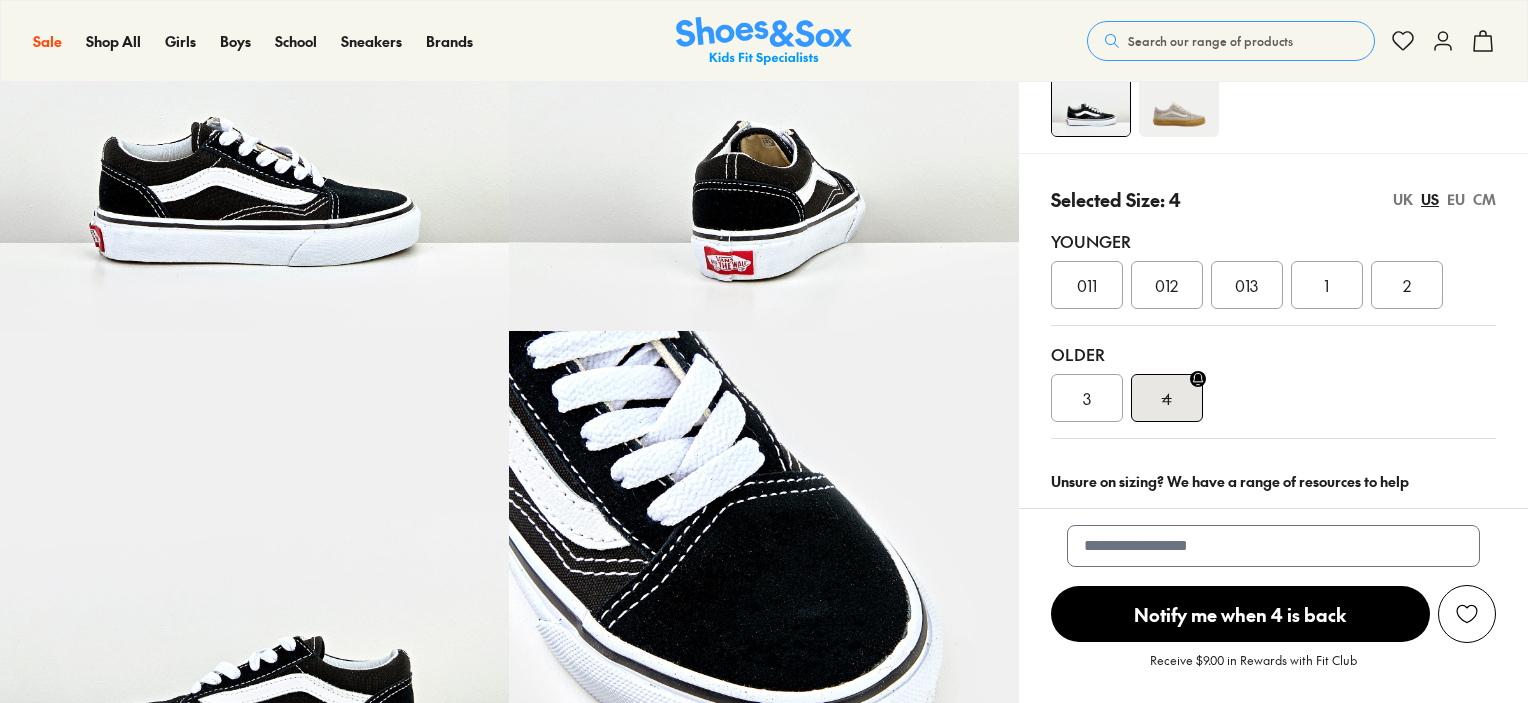 select on "*" 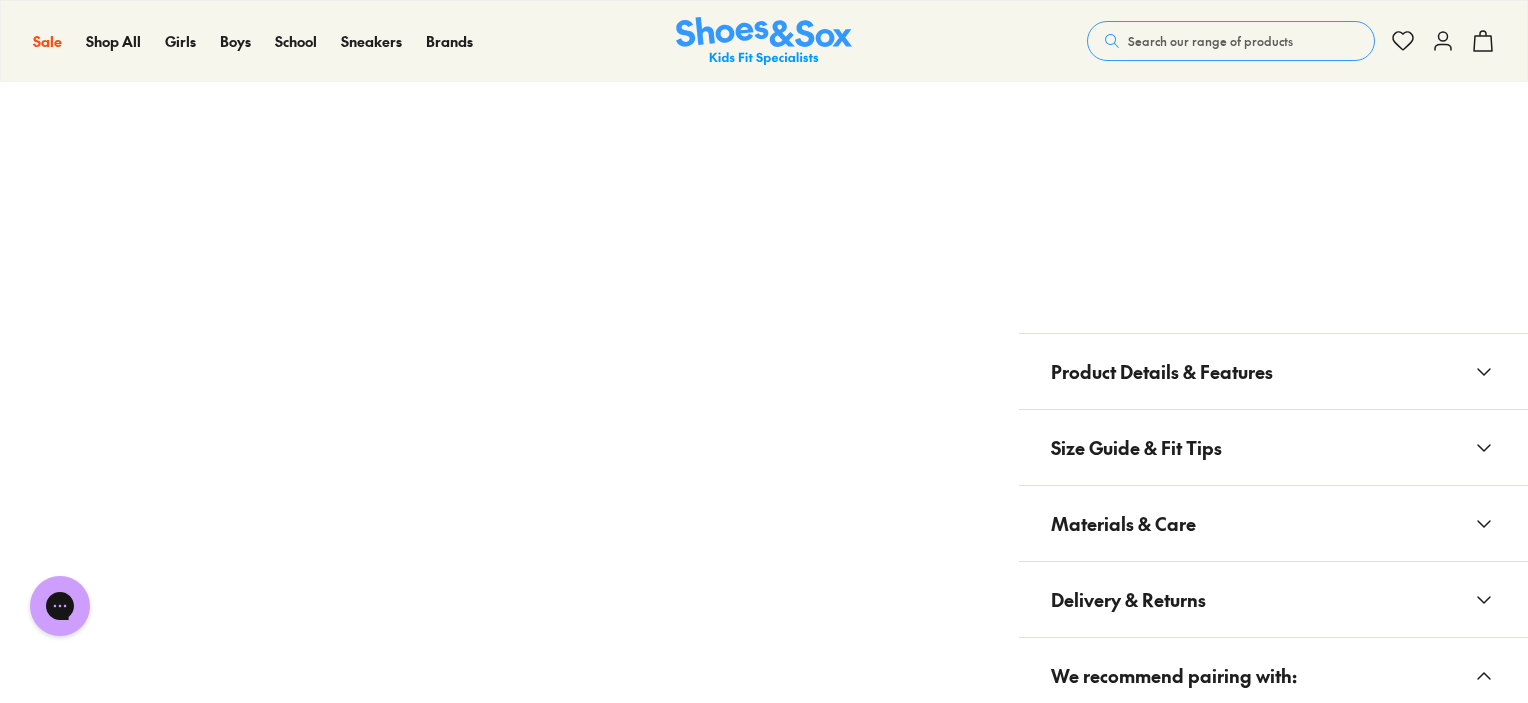 scroll, scrollTop: 1400, scrollLeft: 0, axis: vertical 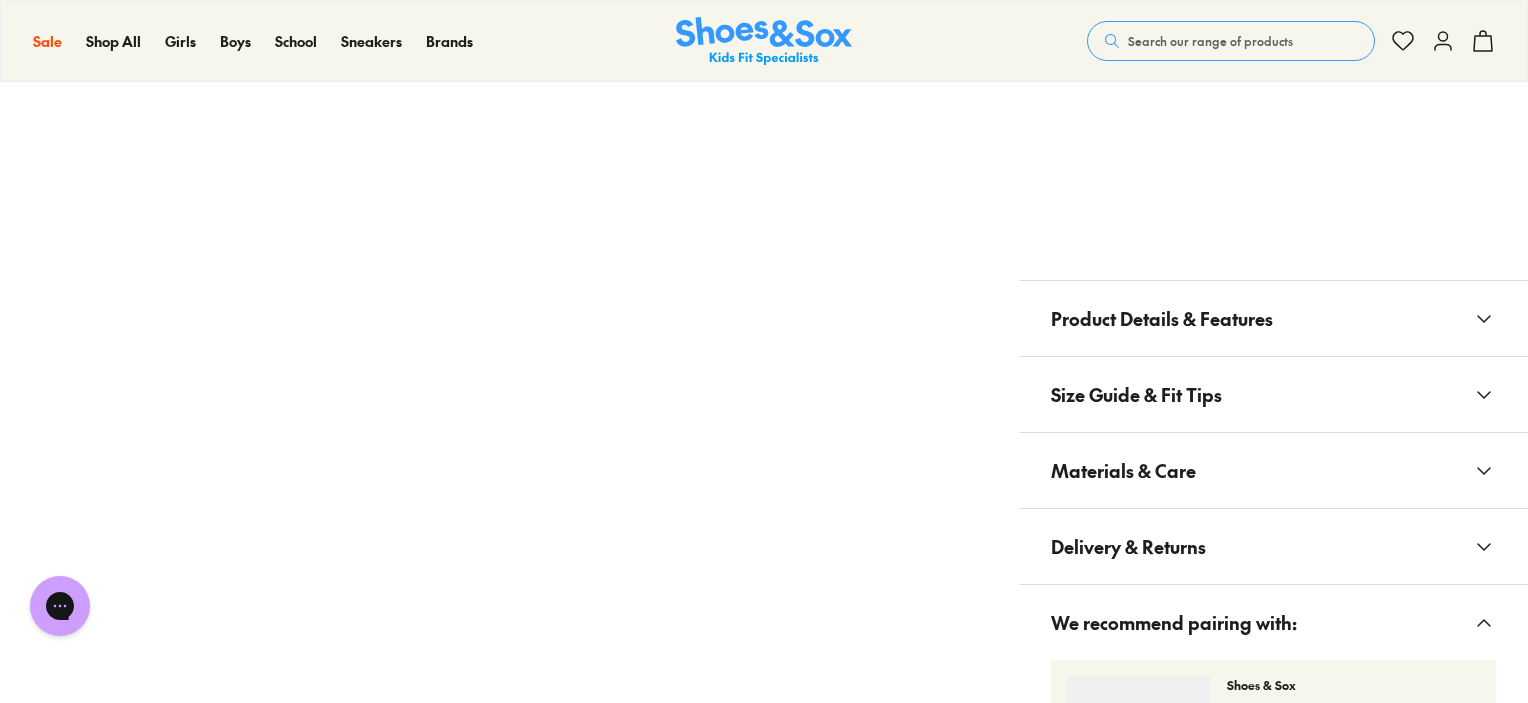 click on "Size Guide & Fit Tips" at bounding box center (1136, 394) 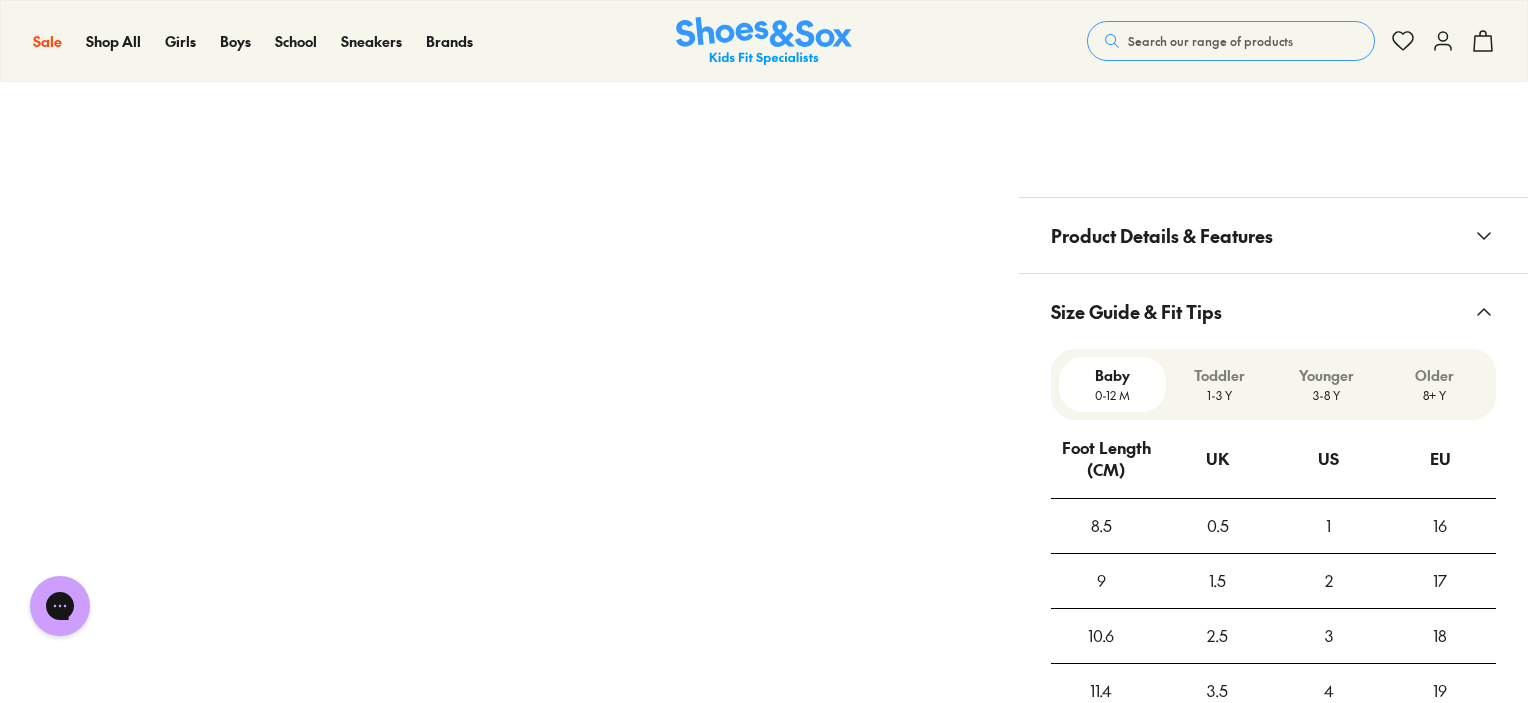 scroll, scrollTop: 1600, scrollLeft: 0, axis: vertical 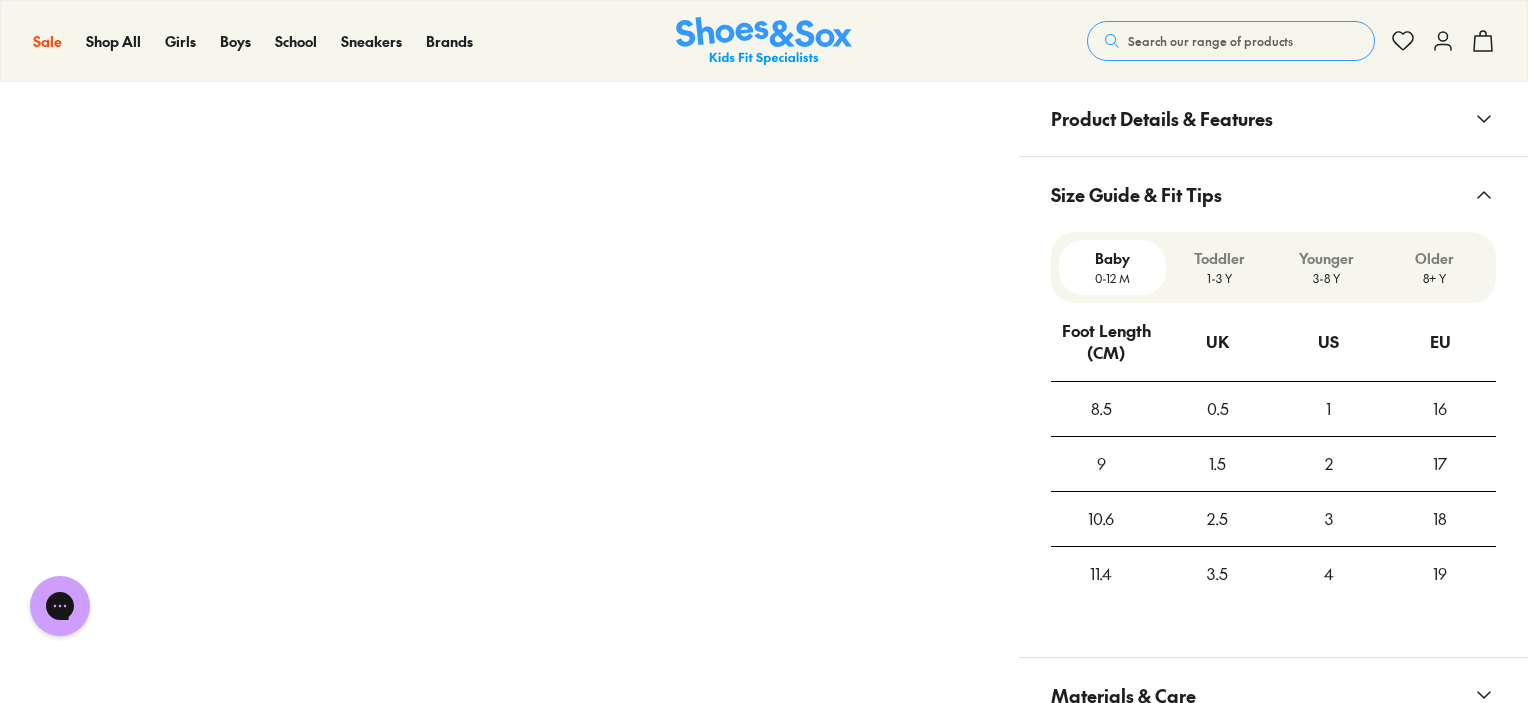 click on "Older" at bounding box center (1434, 258) 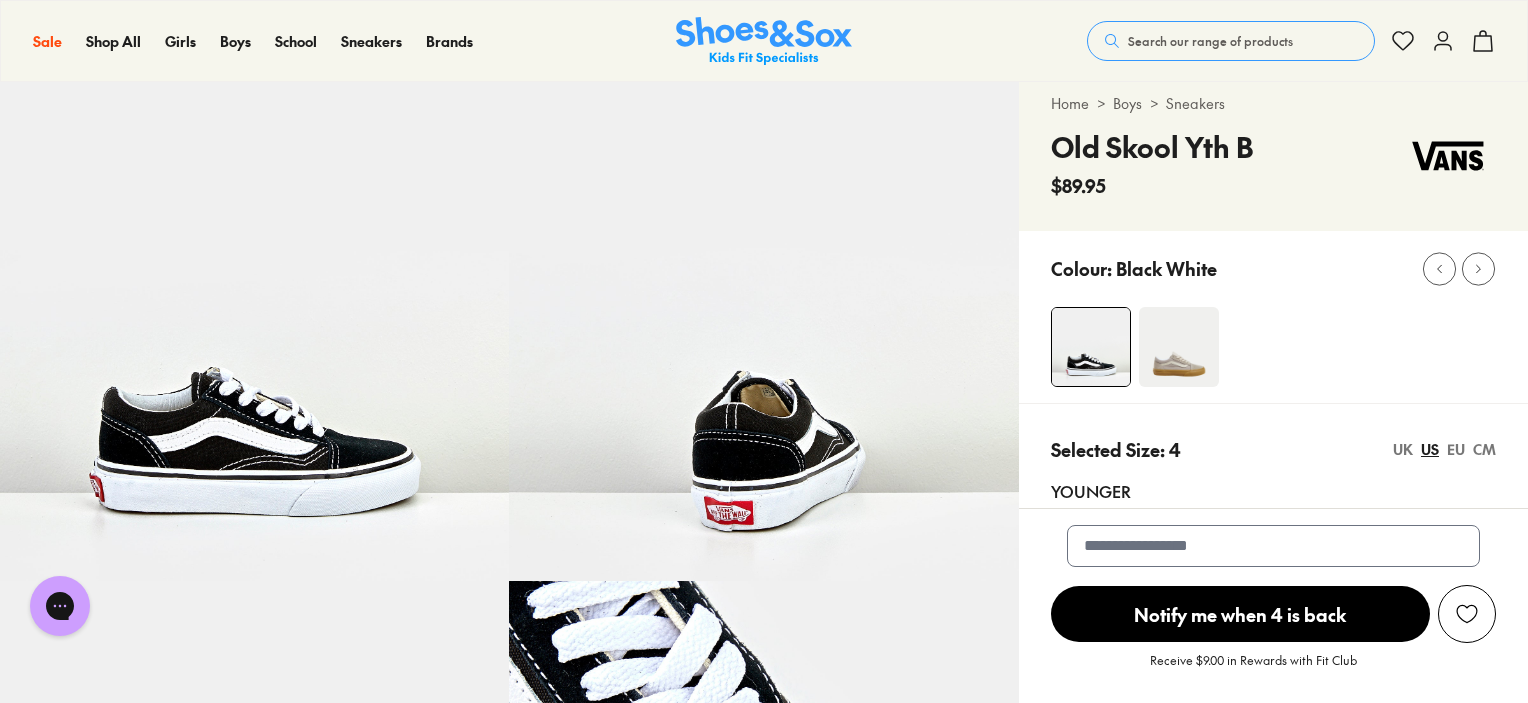 scroll, scrollTop: 0, scrollLeft: 0, axis: both 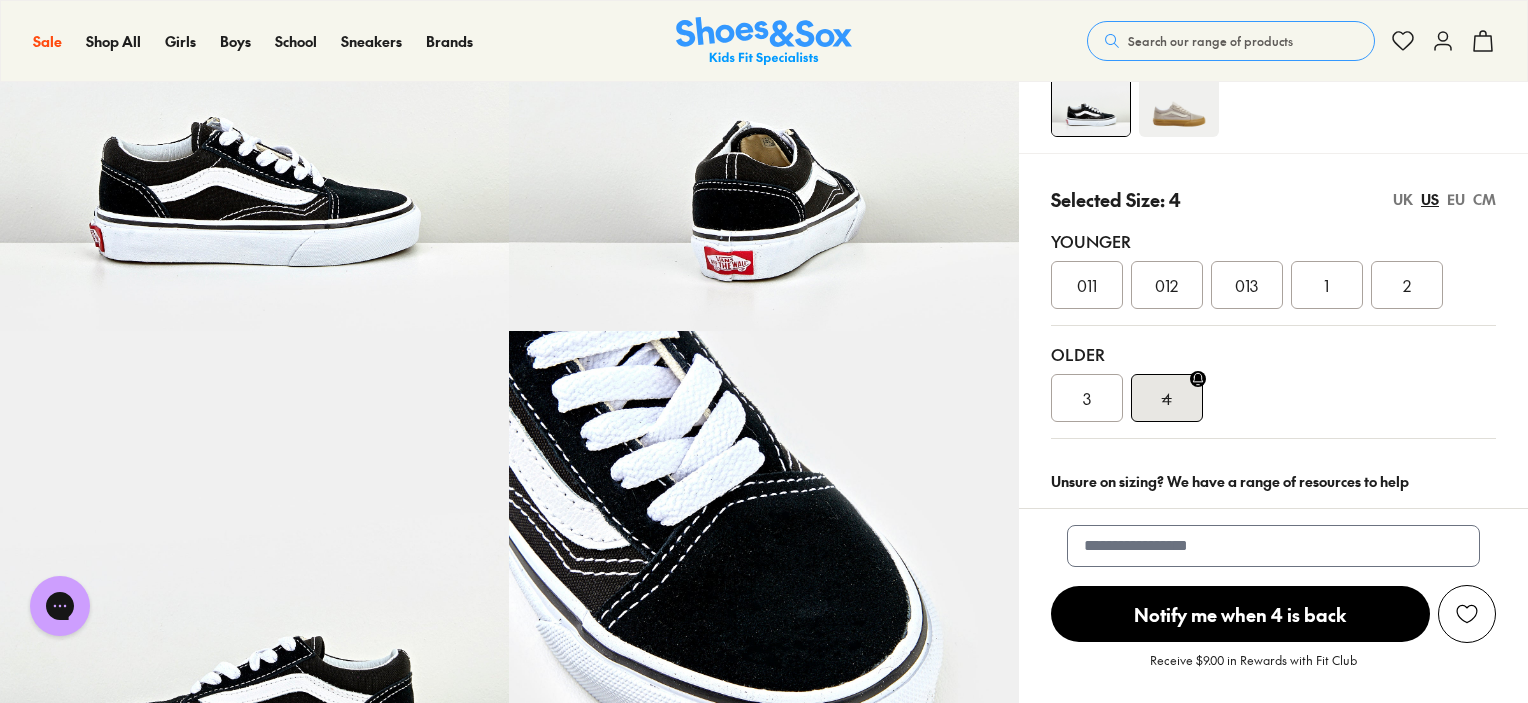 click on "4" at bounding box center [1167, 398] 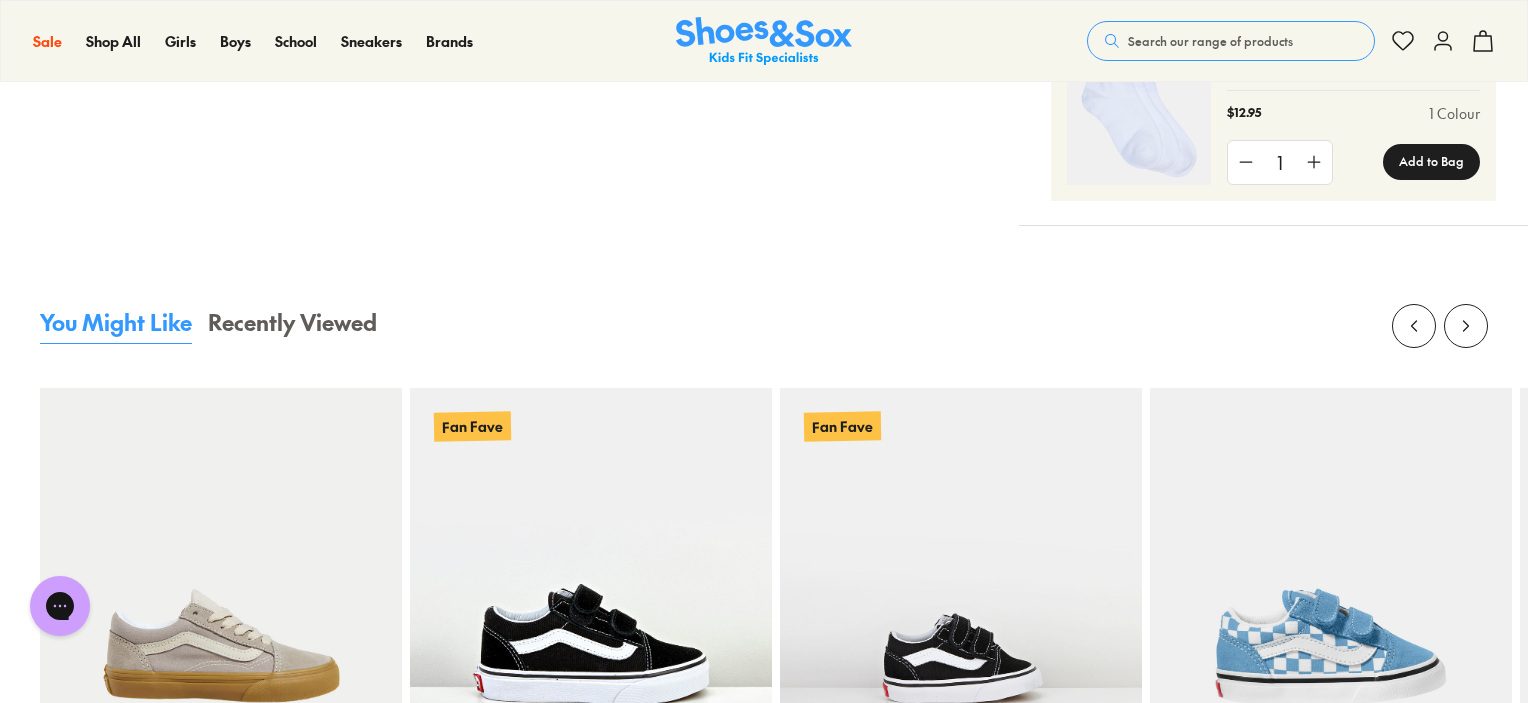scroll, scrollTop: 2300, scrollLeft: 0, axis: vertical 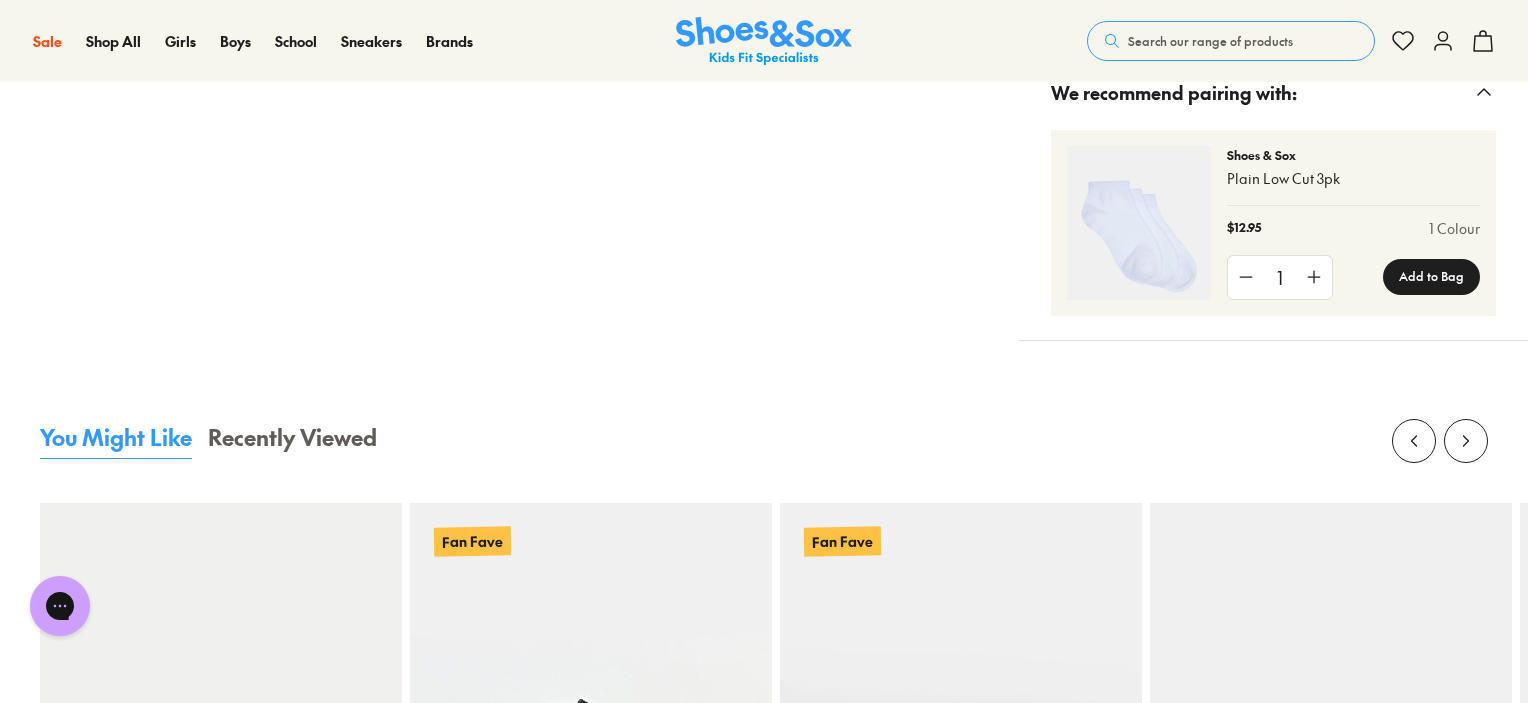 click on "Search our range of products" at bounding box center (1231, 41) 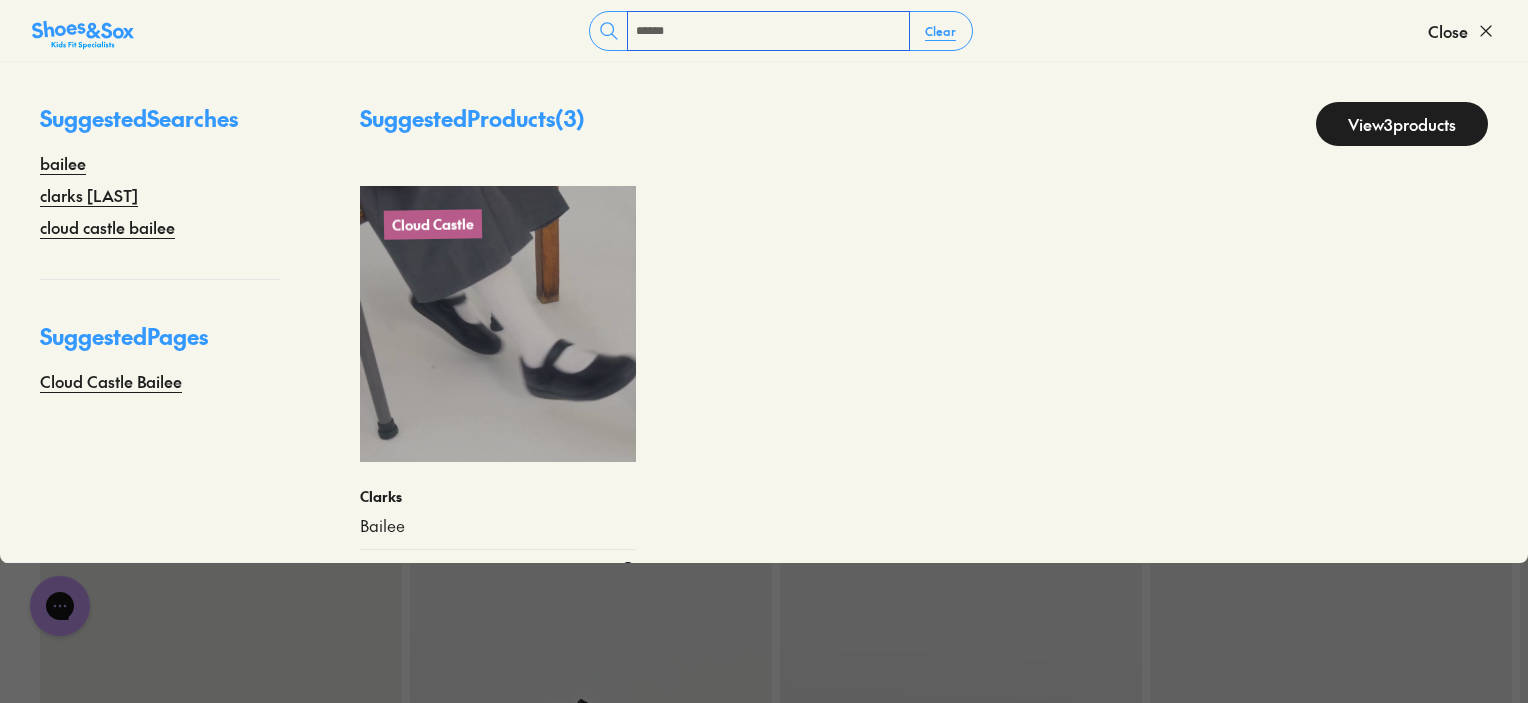 type on "******" 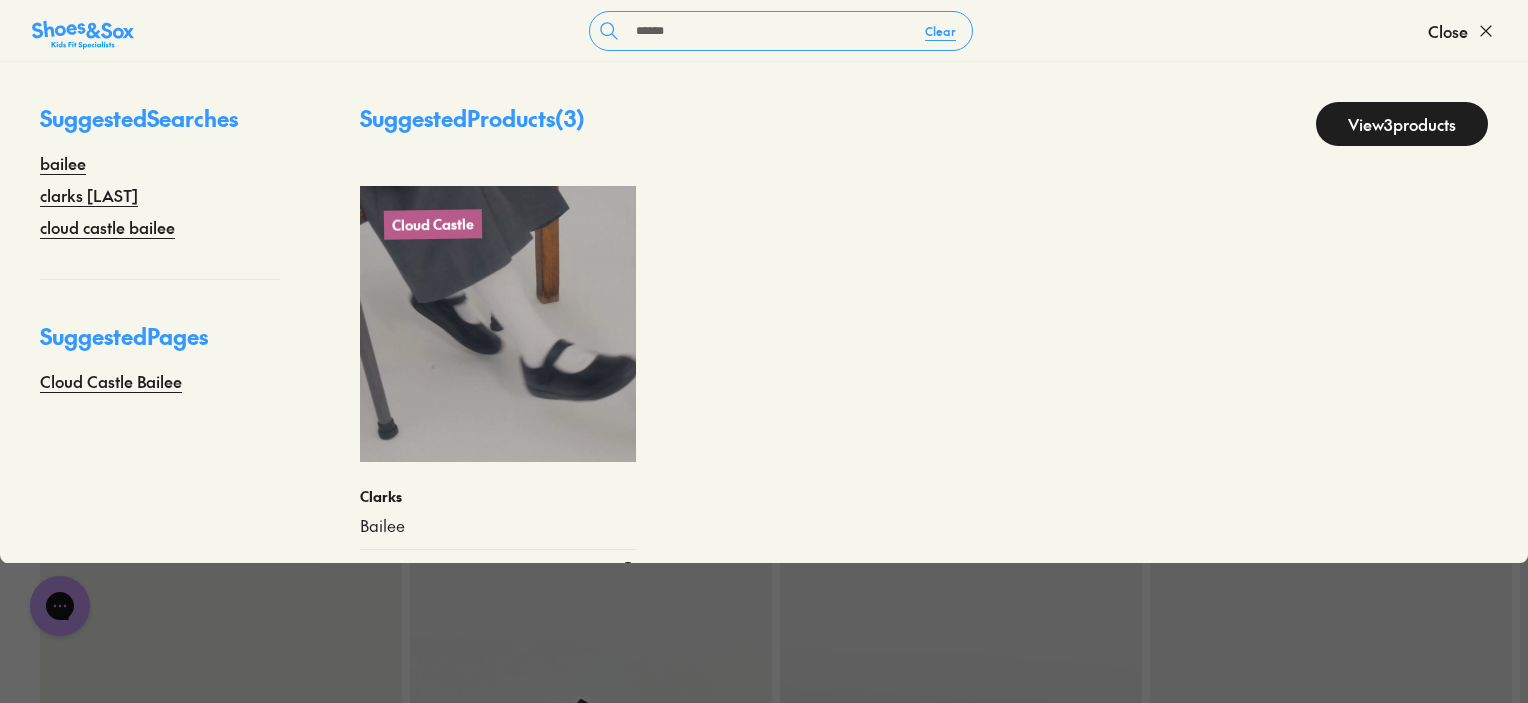 click at bounding box center [498, 324] 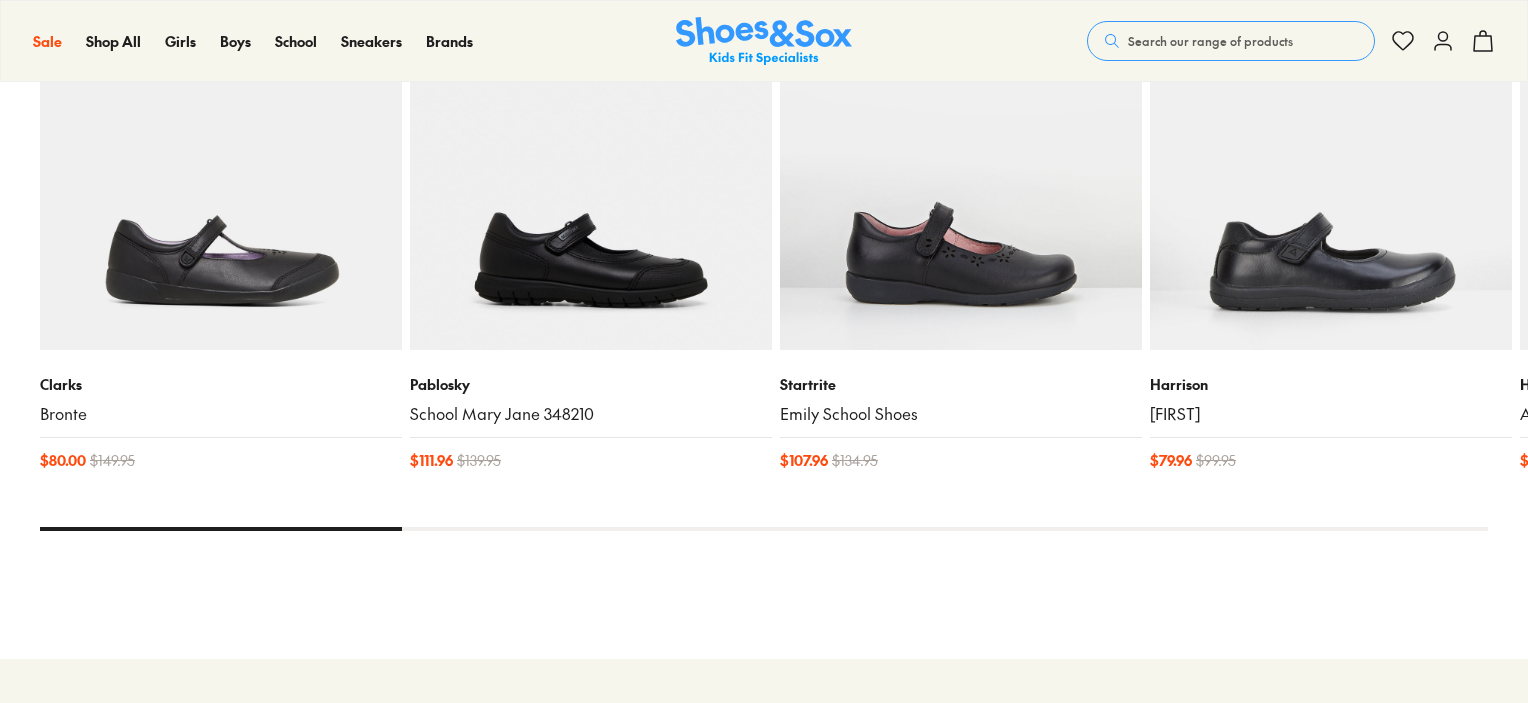 scroll, scrollTop: 0, scrollLeft: 0, axis: both 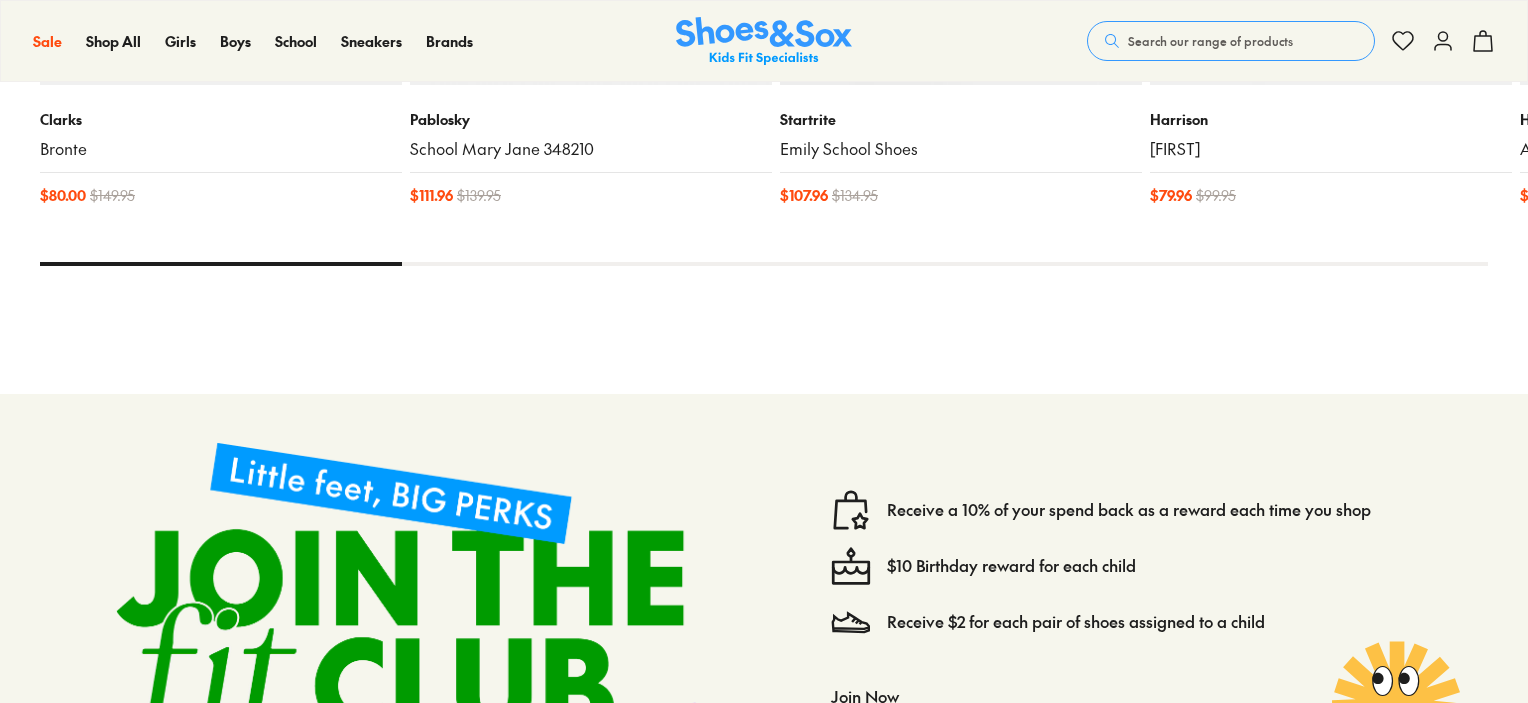 select on "*" 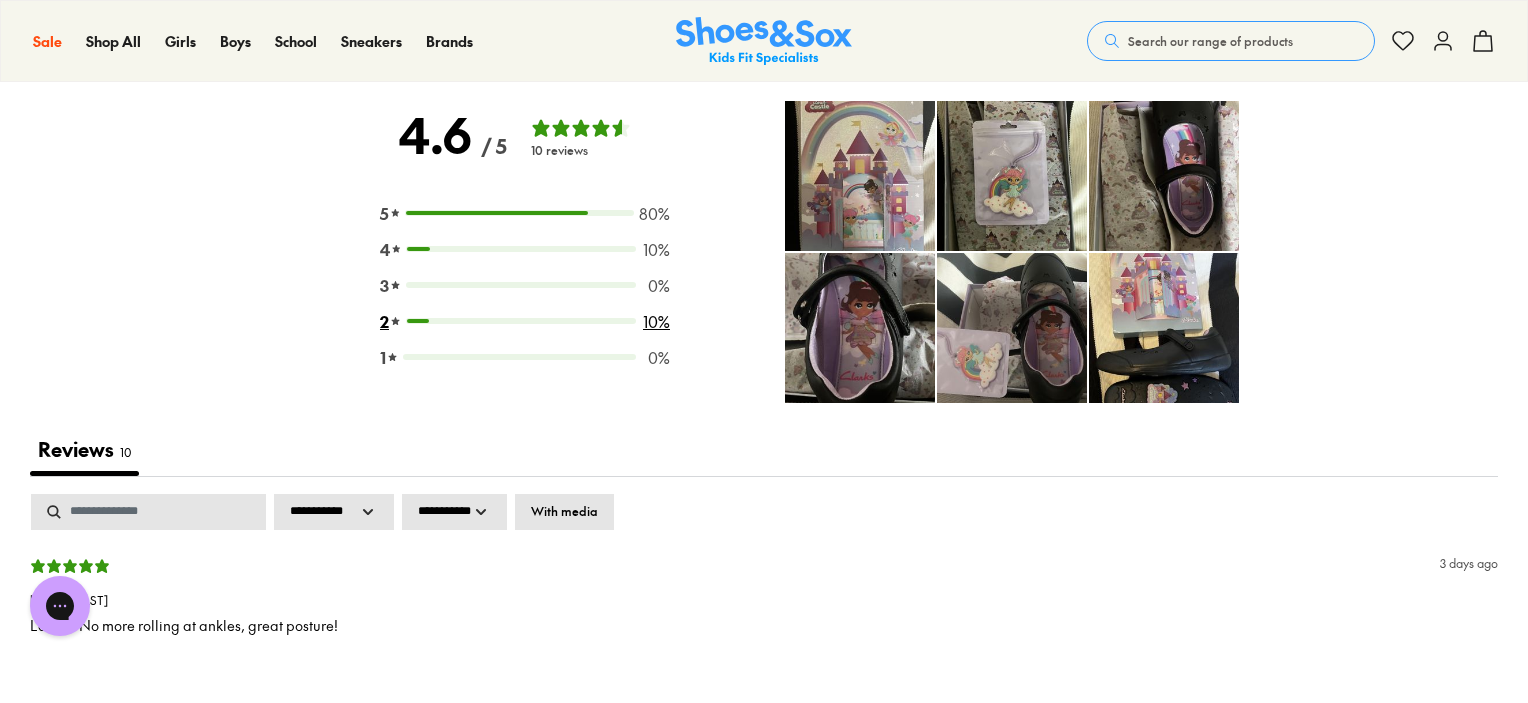 scroll, scrollTop: 0, scrollLeft: 0, axis: both 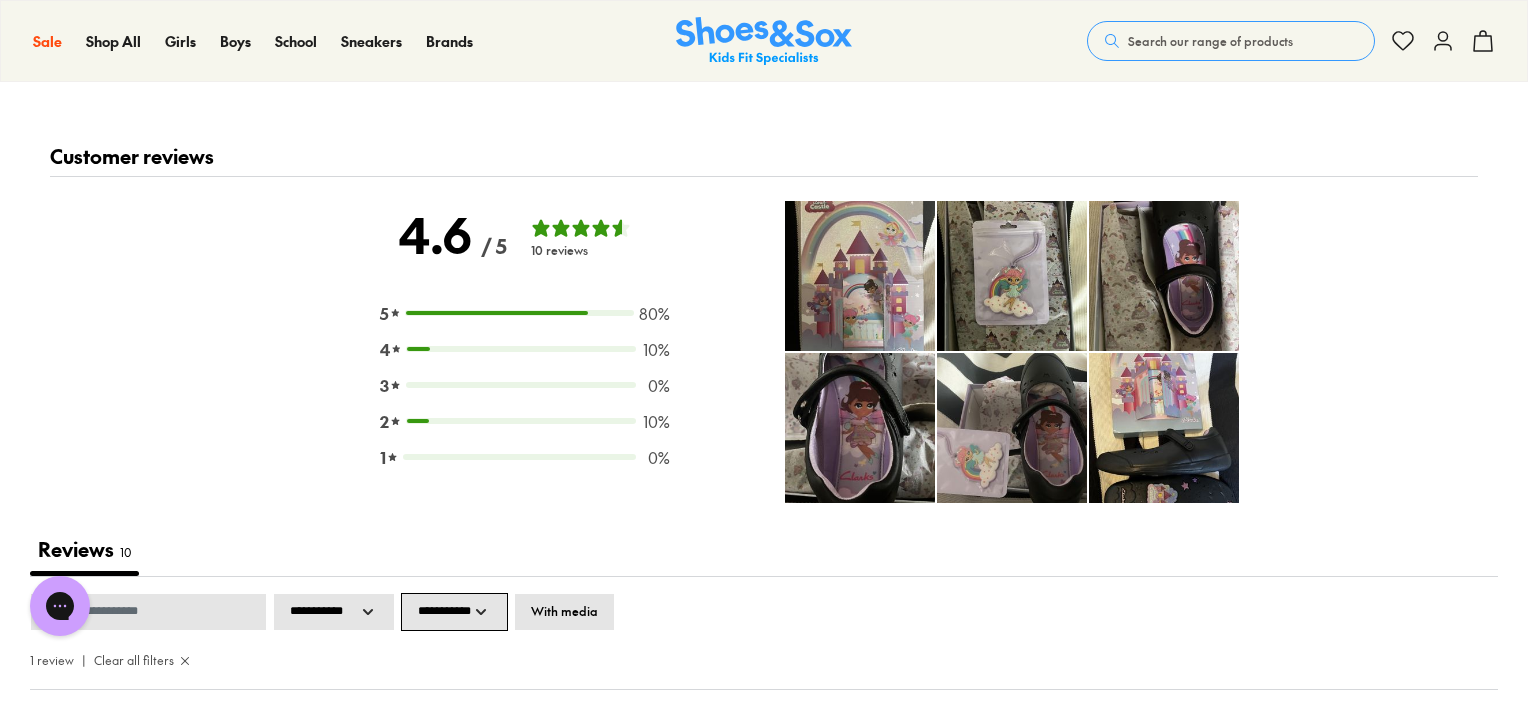 click at bounding box center [860, 276] 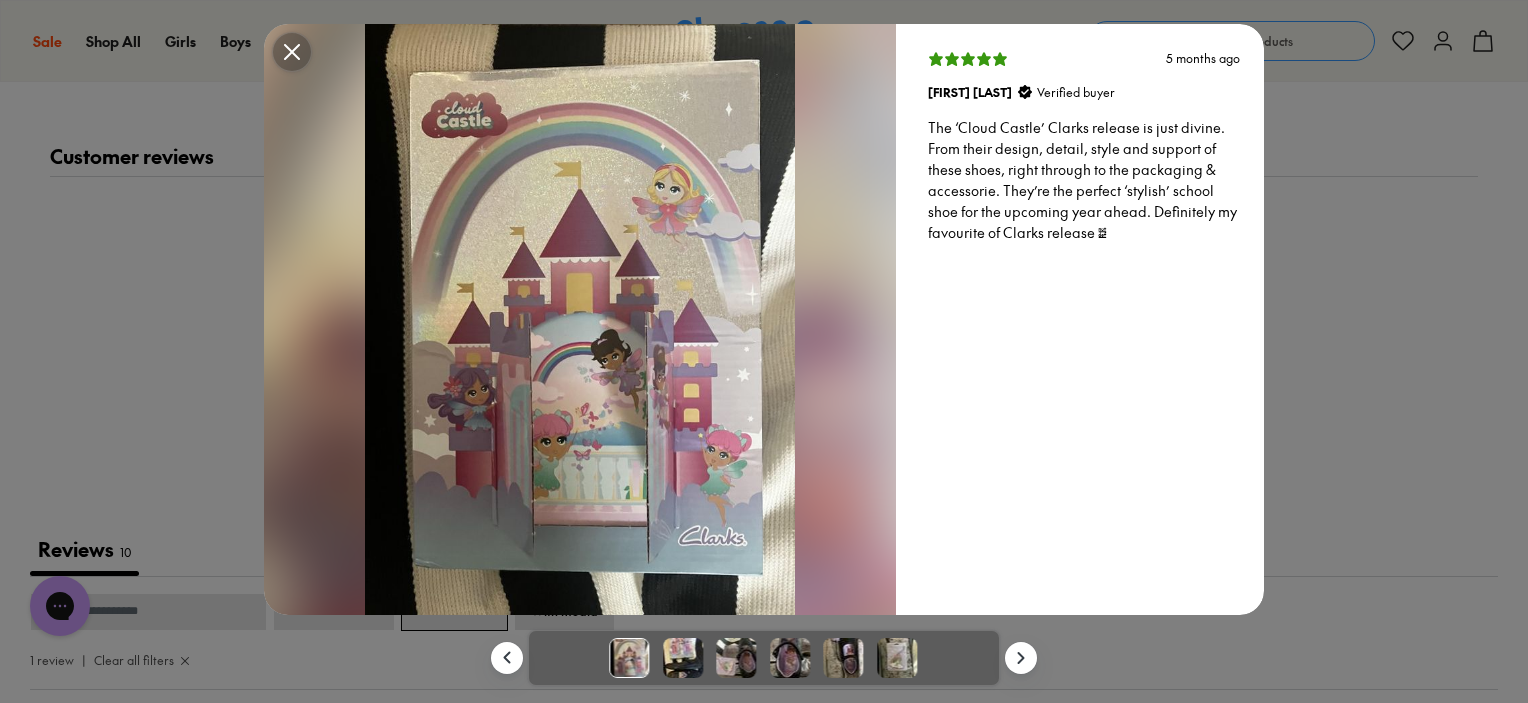 click 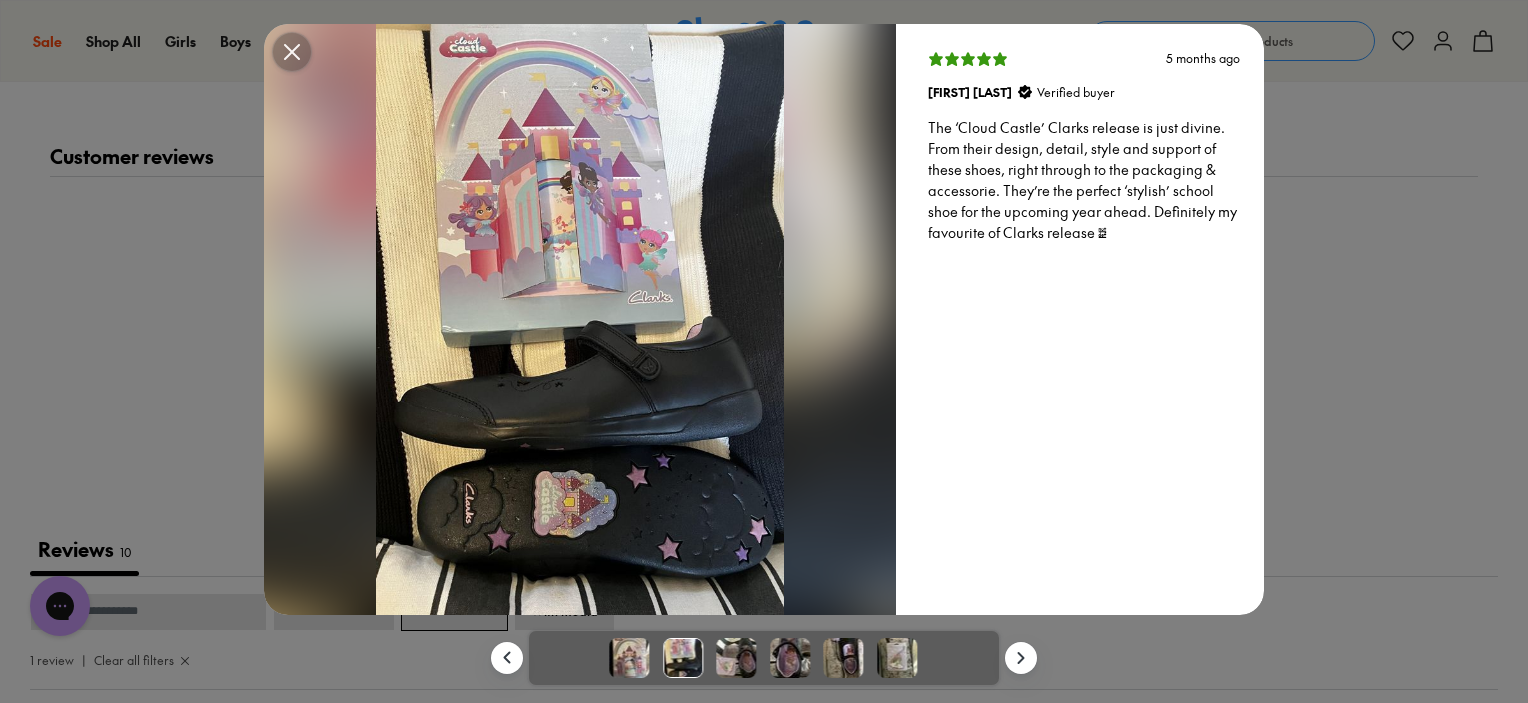 click 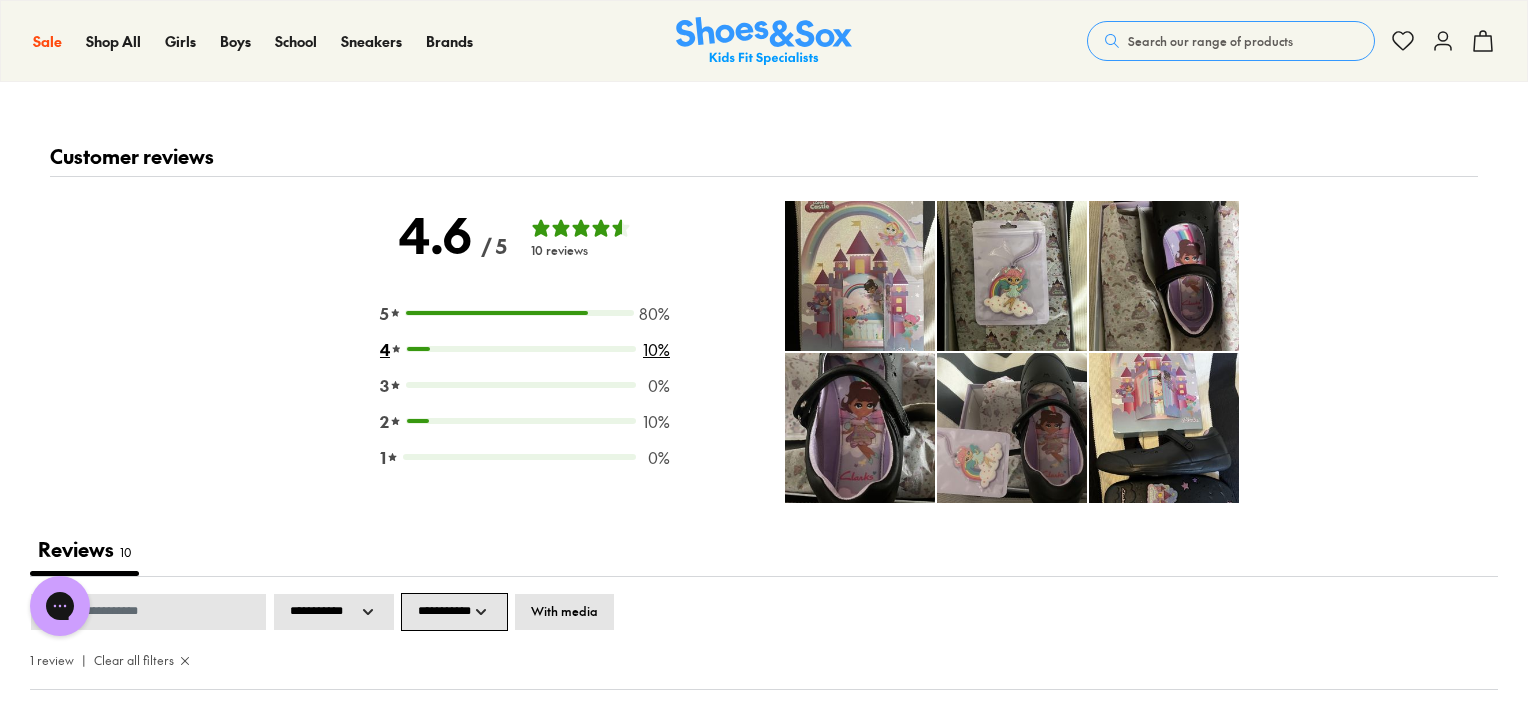 click on "4   10 %" at bounding box center [525, 349] 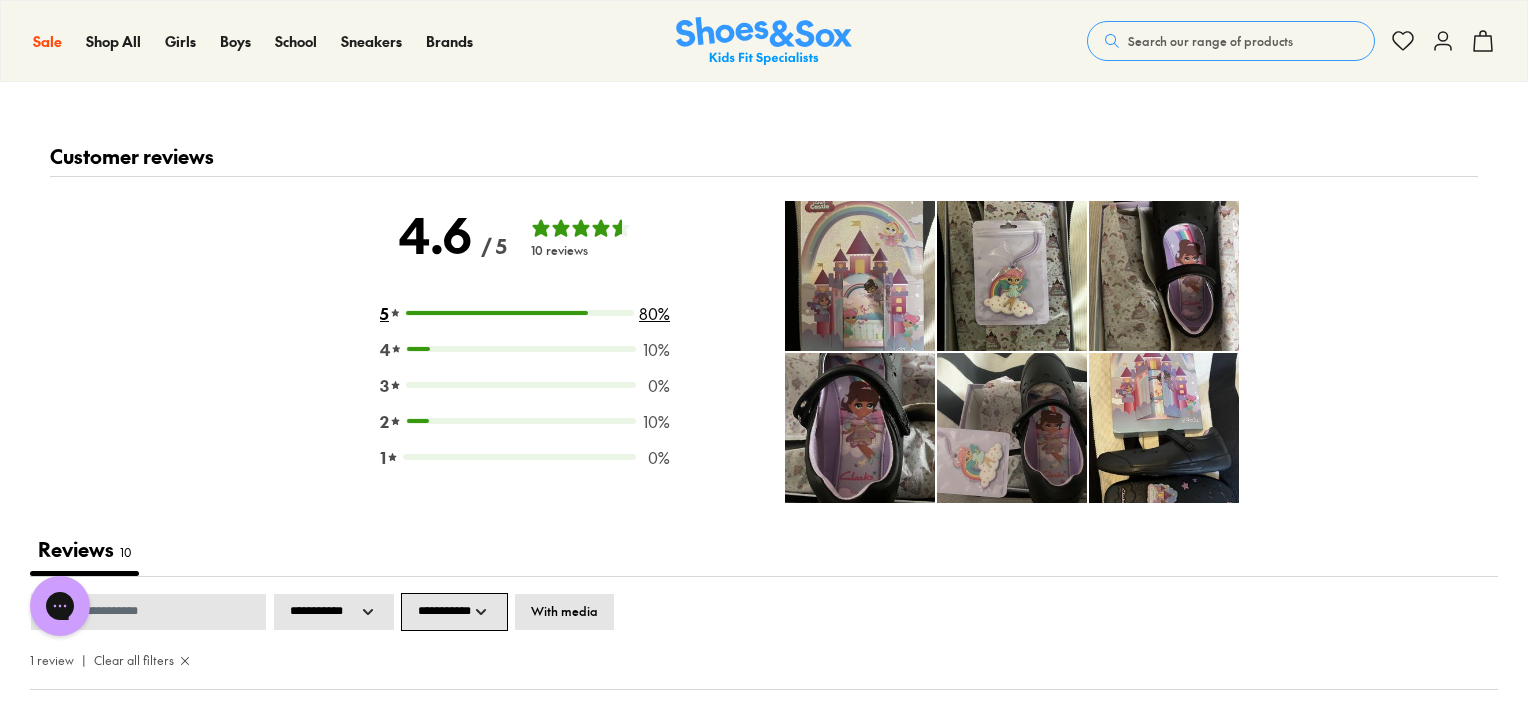 click on "5   80 %" at bounding box center [525, 313] 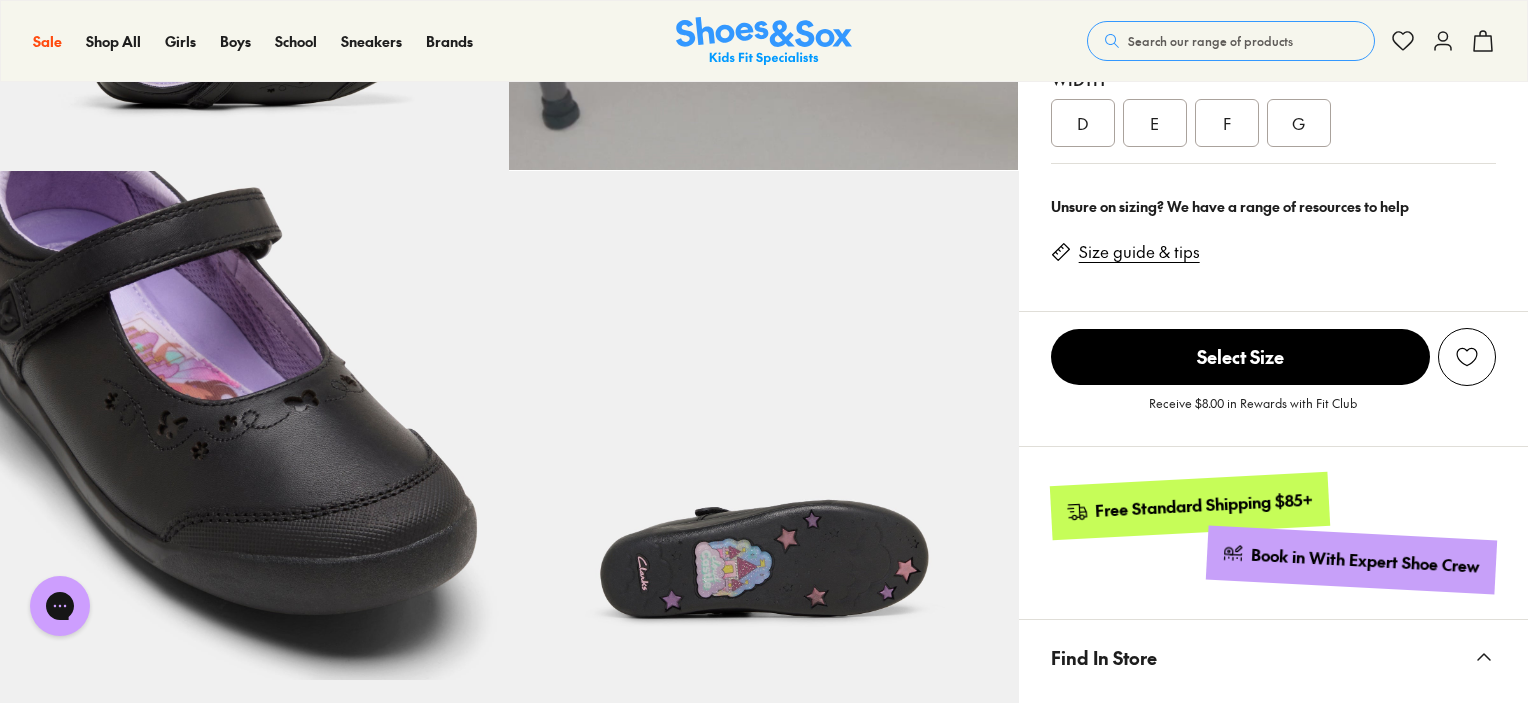 scroll, scrollTop: 838, scrollLeft: 0, axis: vertical 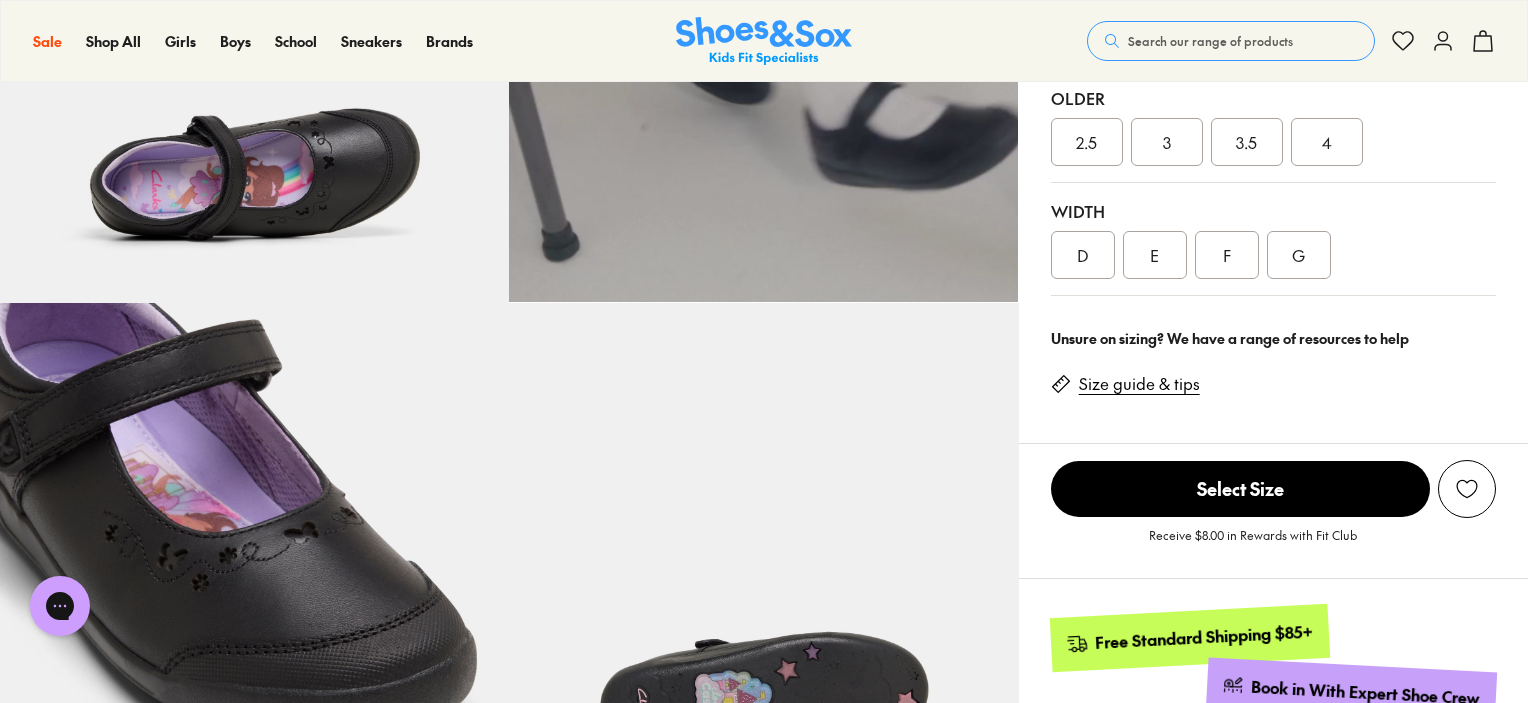 click at bounding box center [764, 41] 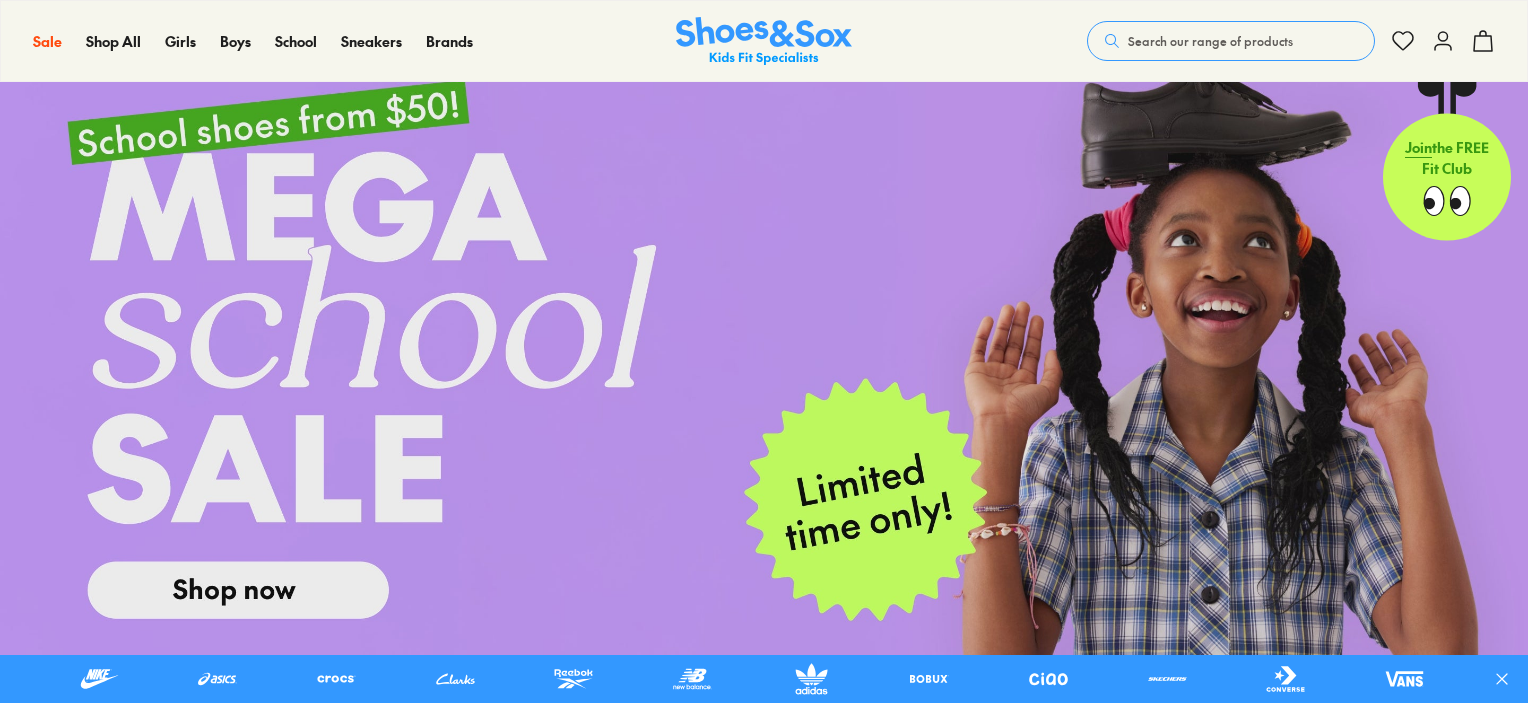 scroll, scrollTop: 1657, scrollLeft: 0, axis: vertical 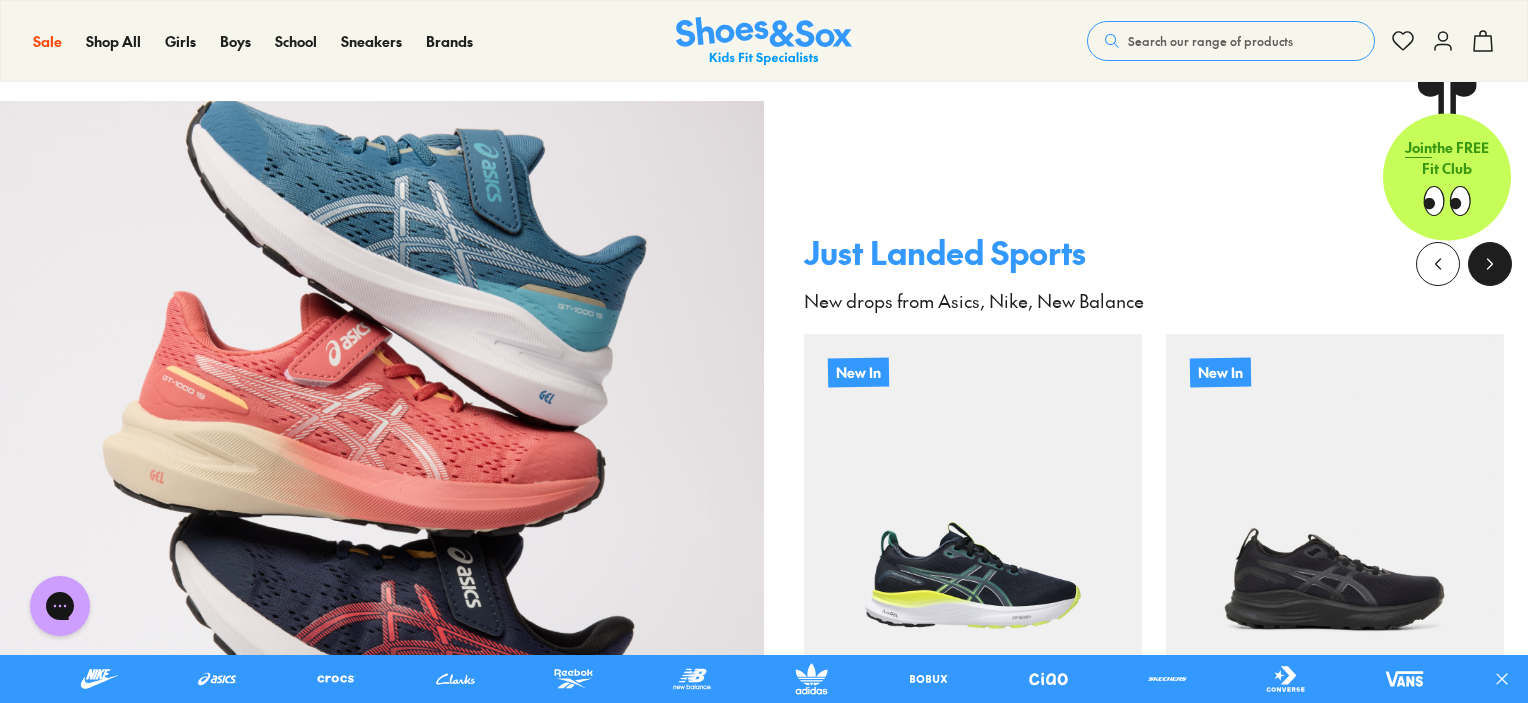 click at bounding box center [1490, 264] 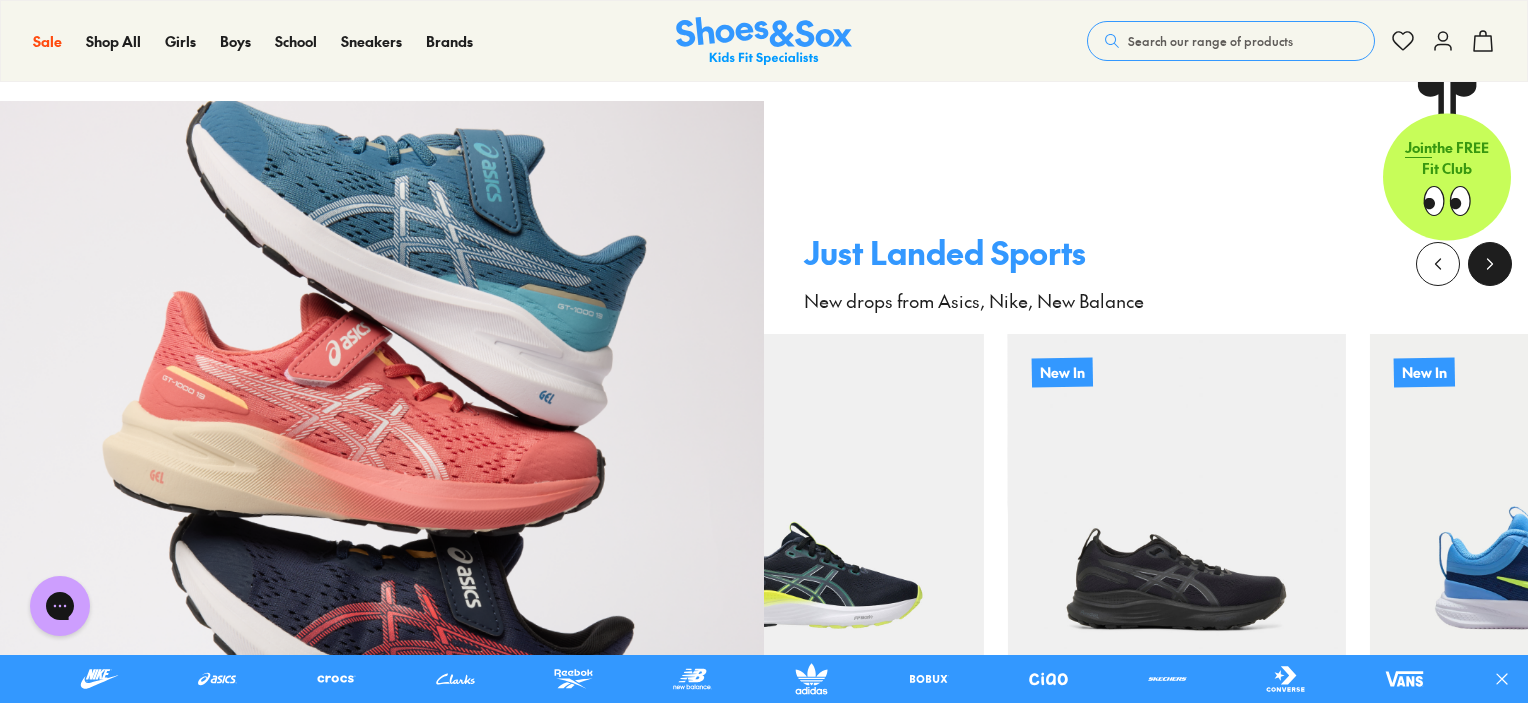 scroll, scrollTop: 0, scrollLeft: 0, axis: both 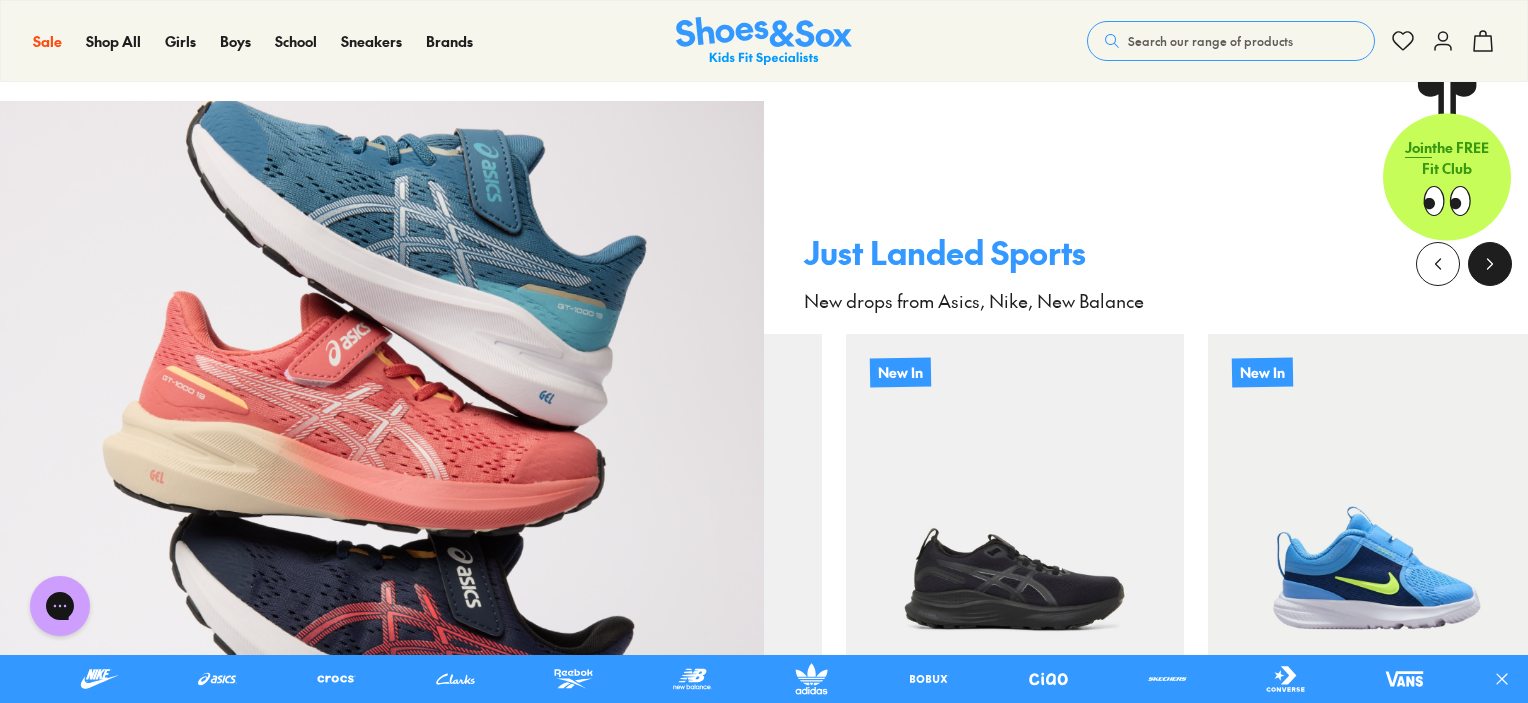 click at bounding box center (1490, 264) 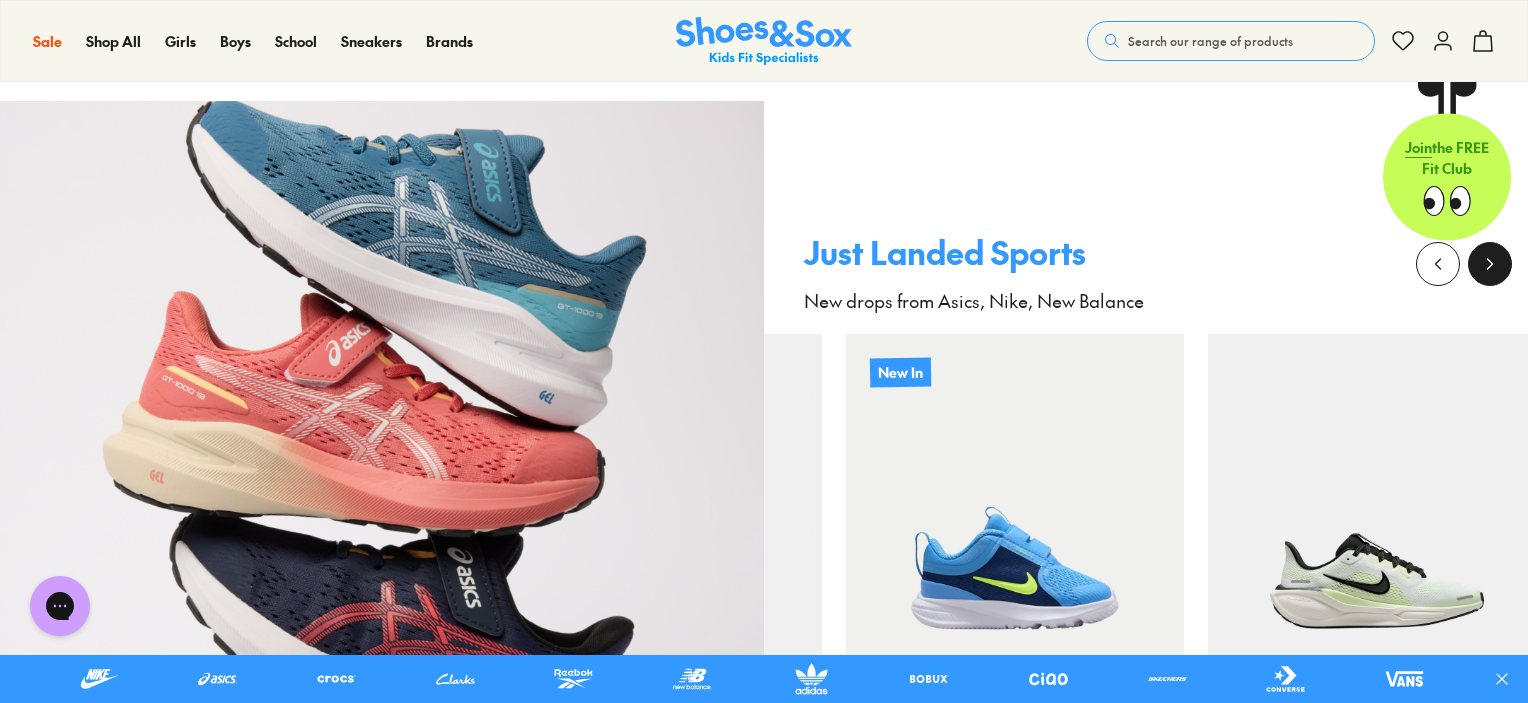 click at bounding box center (1490, 264) 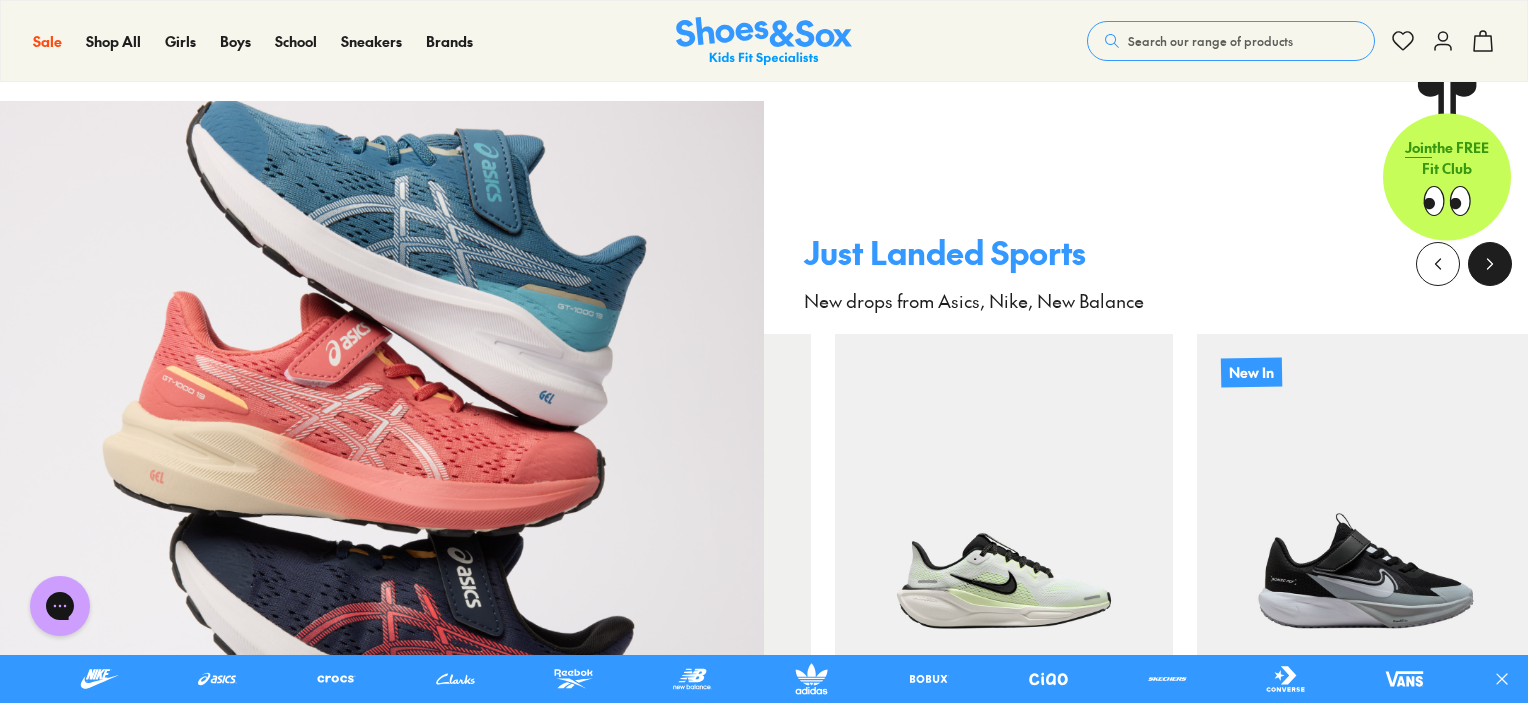 click at bounding box center (1490, 264) 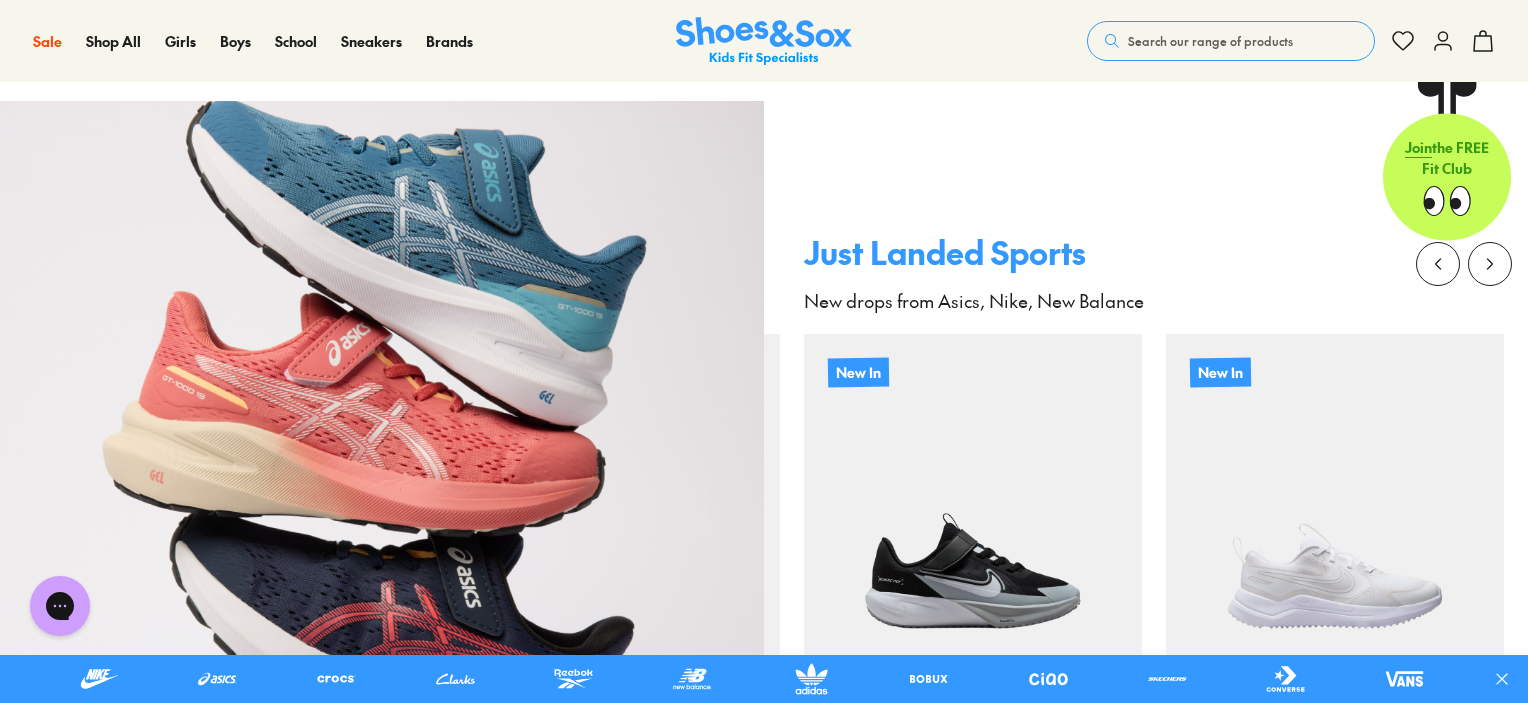 click on "Search our range of products" at bounding box center (1210, 41) 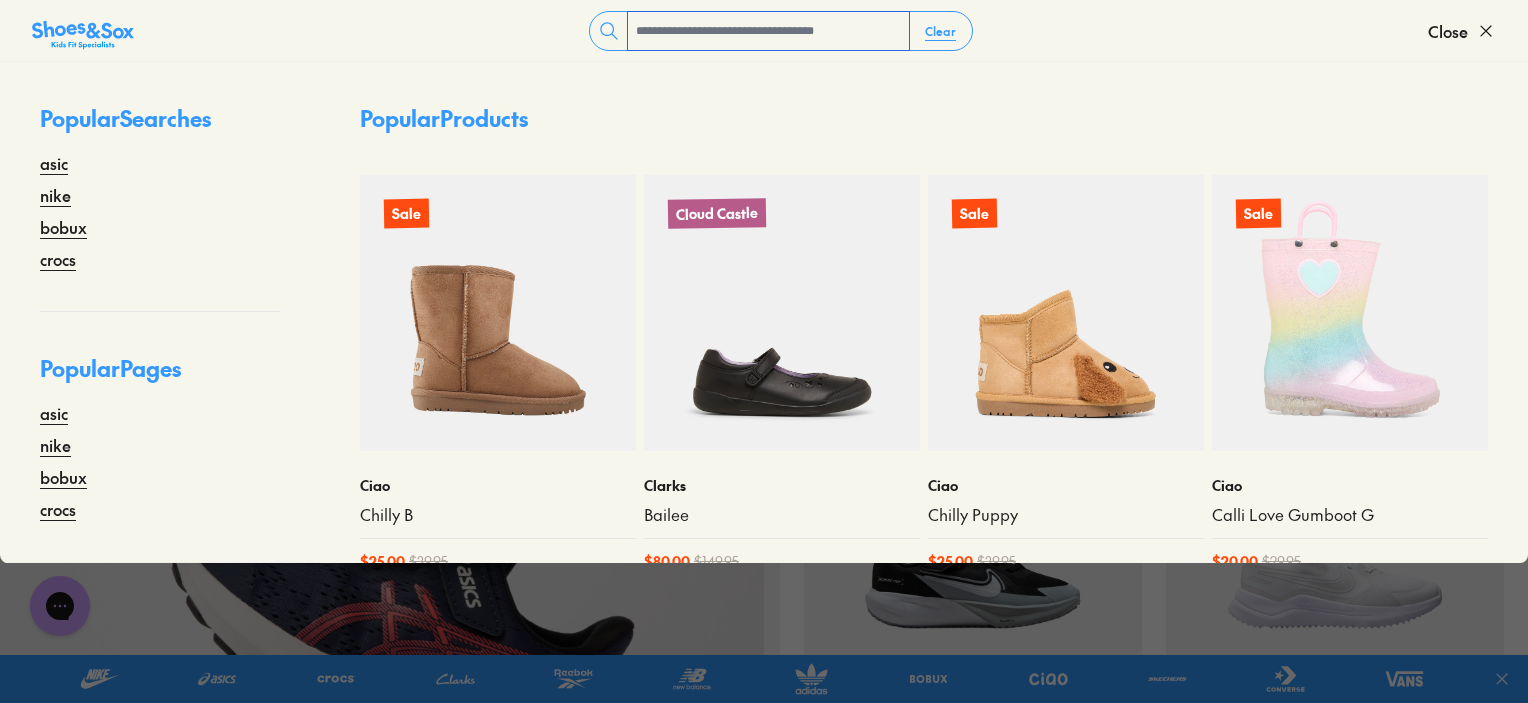 type on "*" 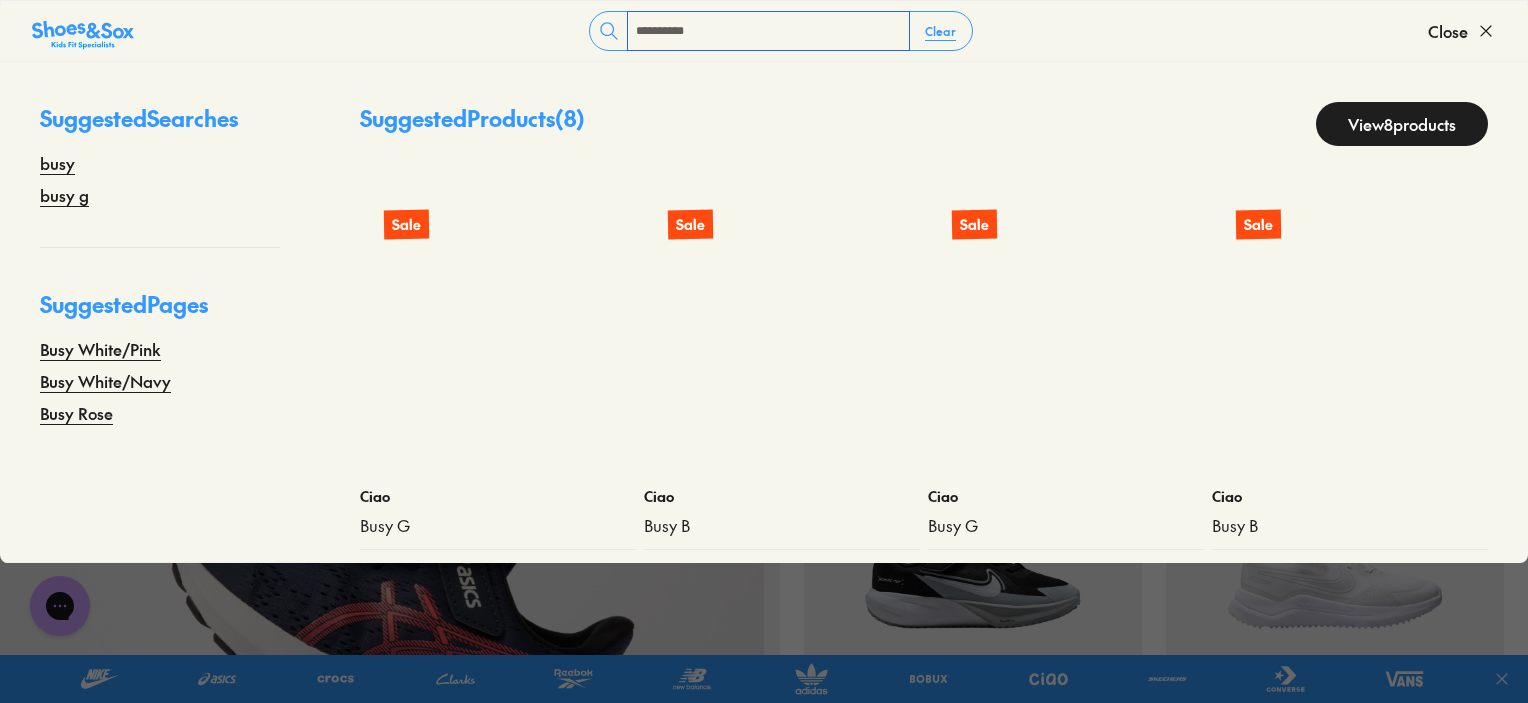type on "**********" 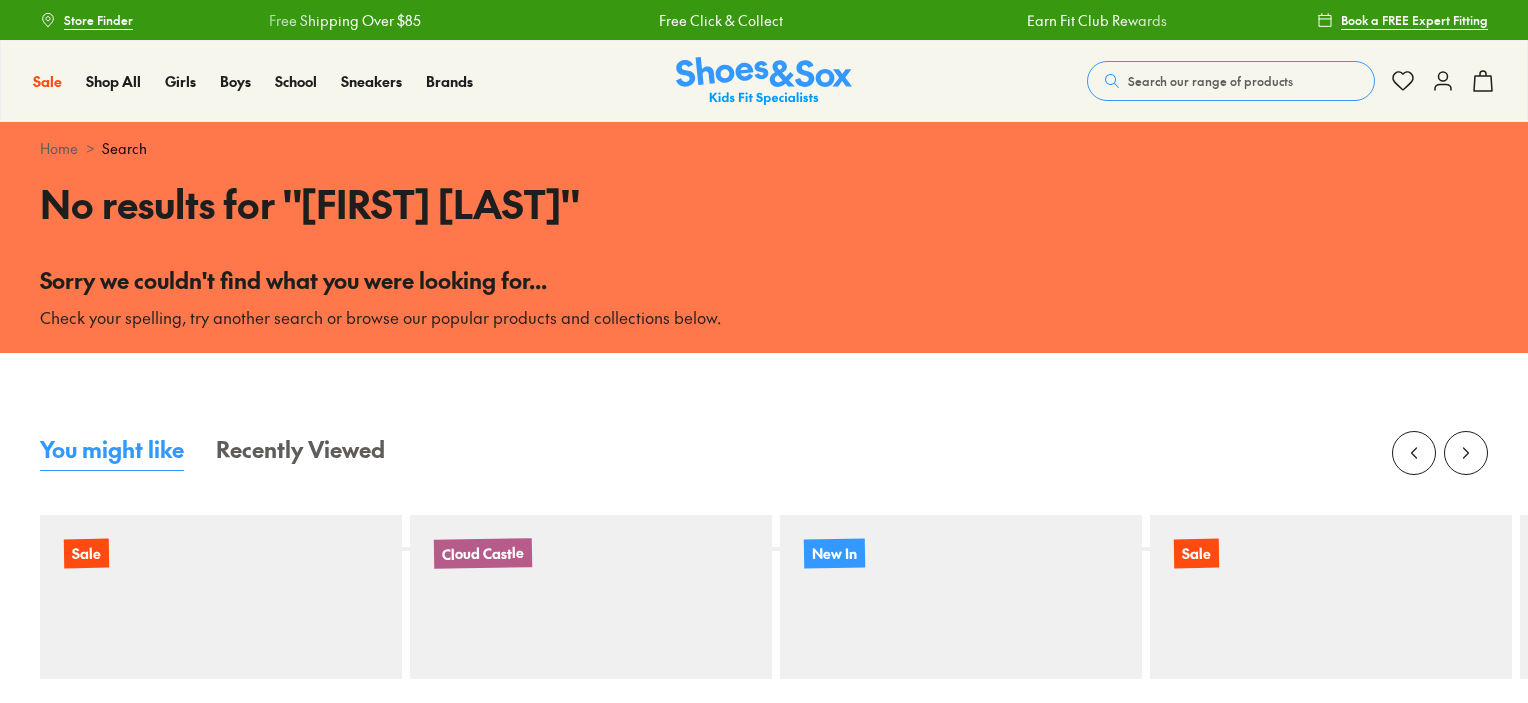 scroll, scrollTop: 0, scrollLeft: 0, axis: both 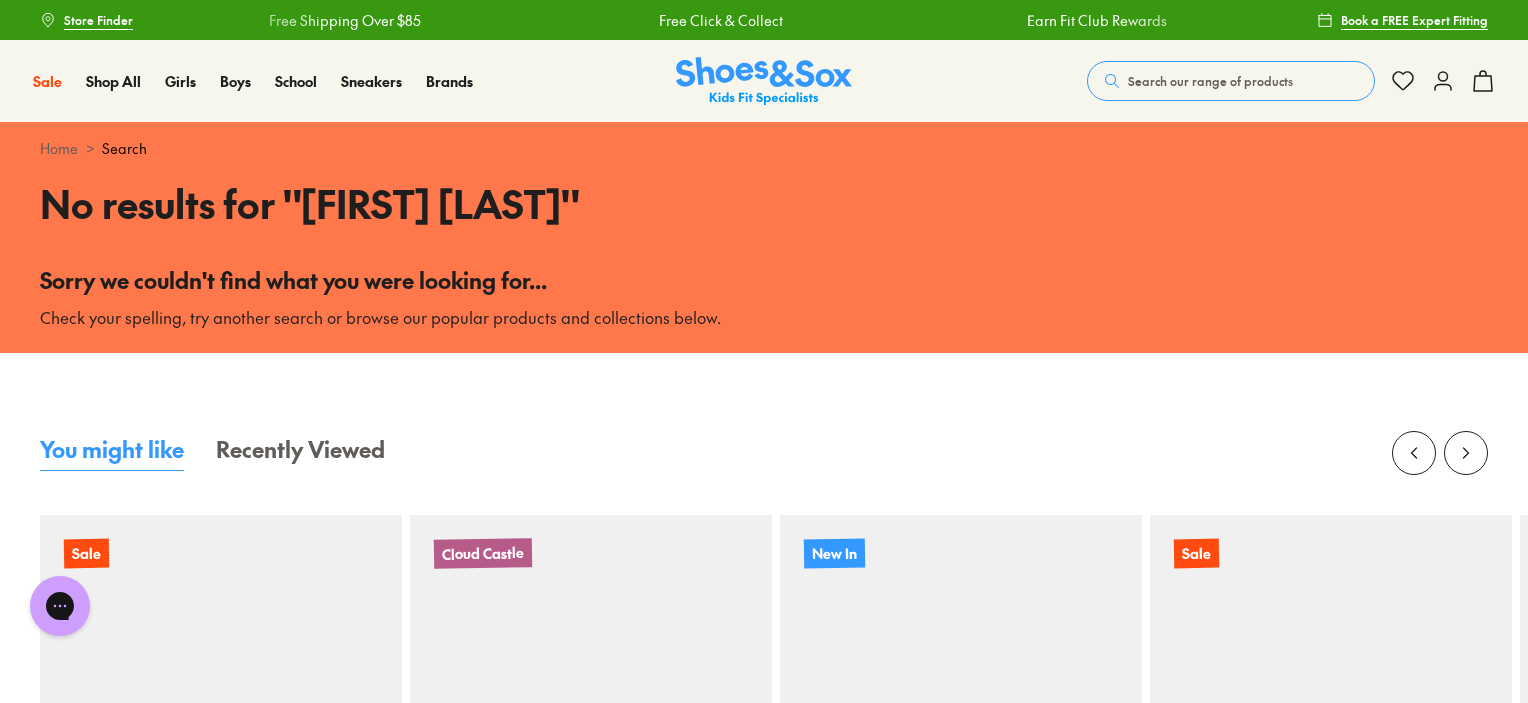 click on "Search our range of products" at bounding box center (1210, 81) 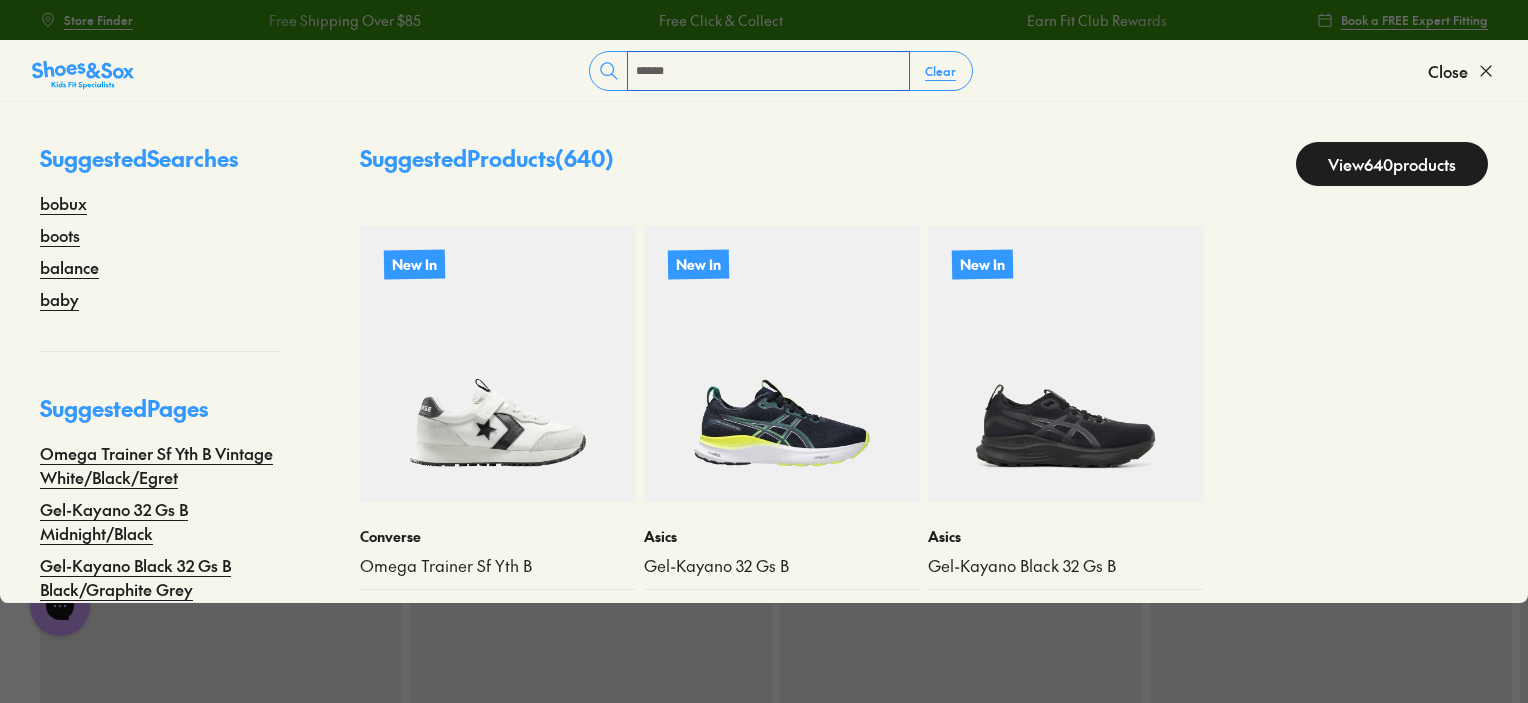 type on "******" 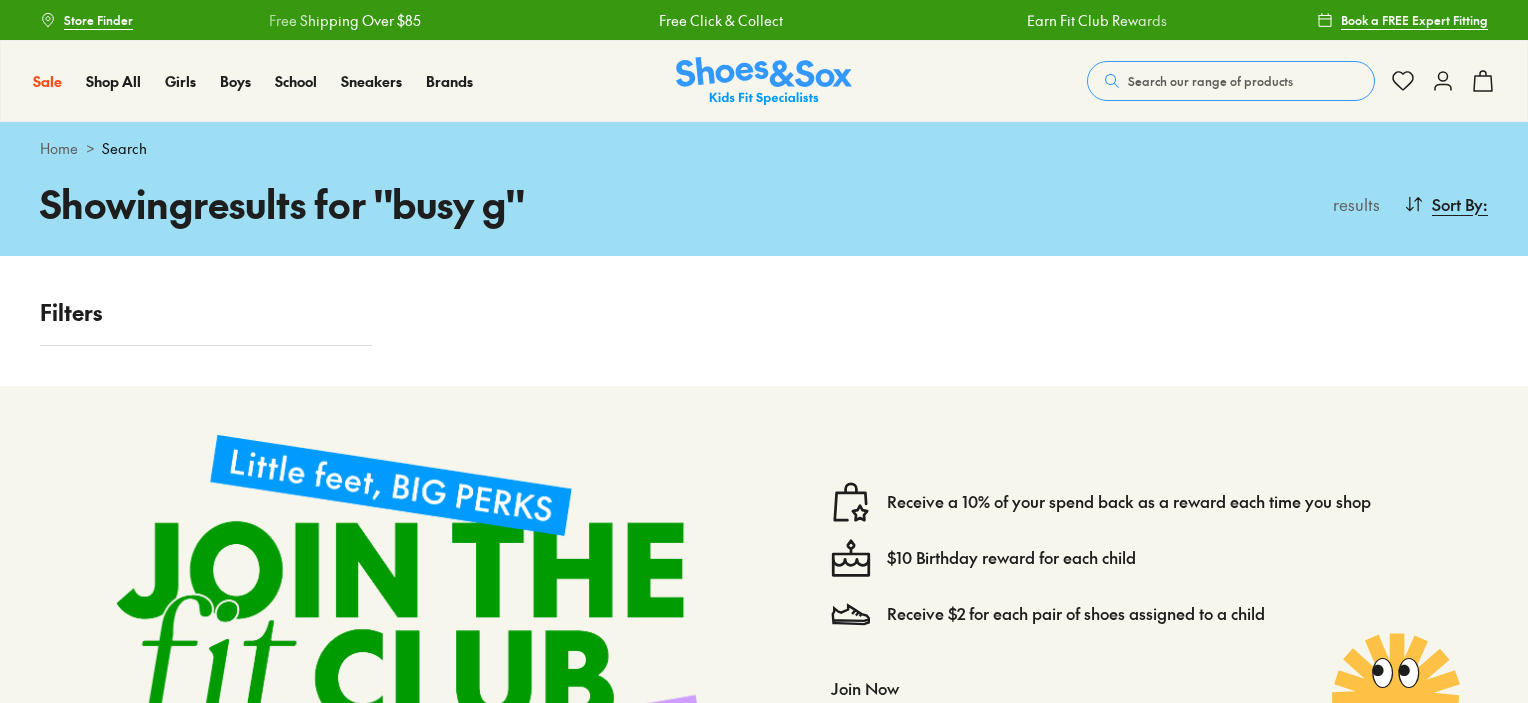 scroll, scrollTop: 0, scrollLeft: 0, axis: both 